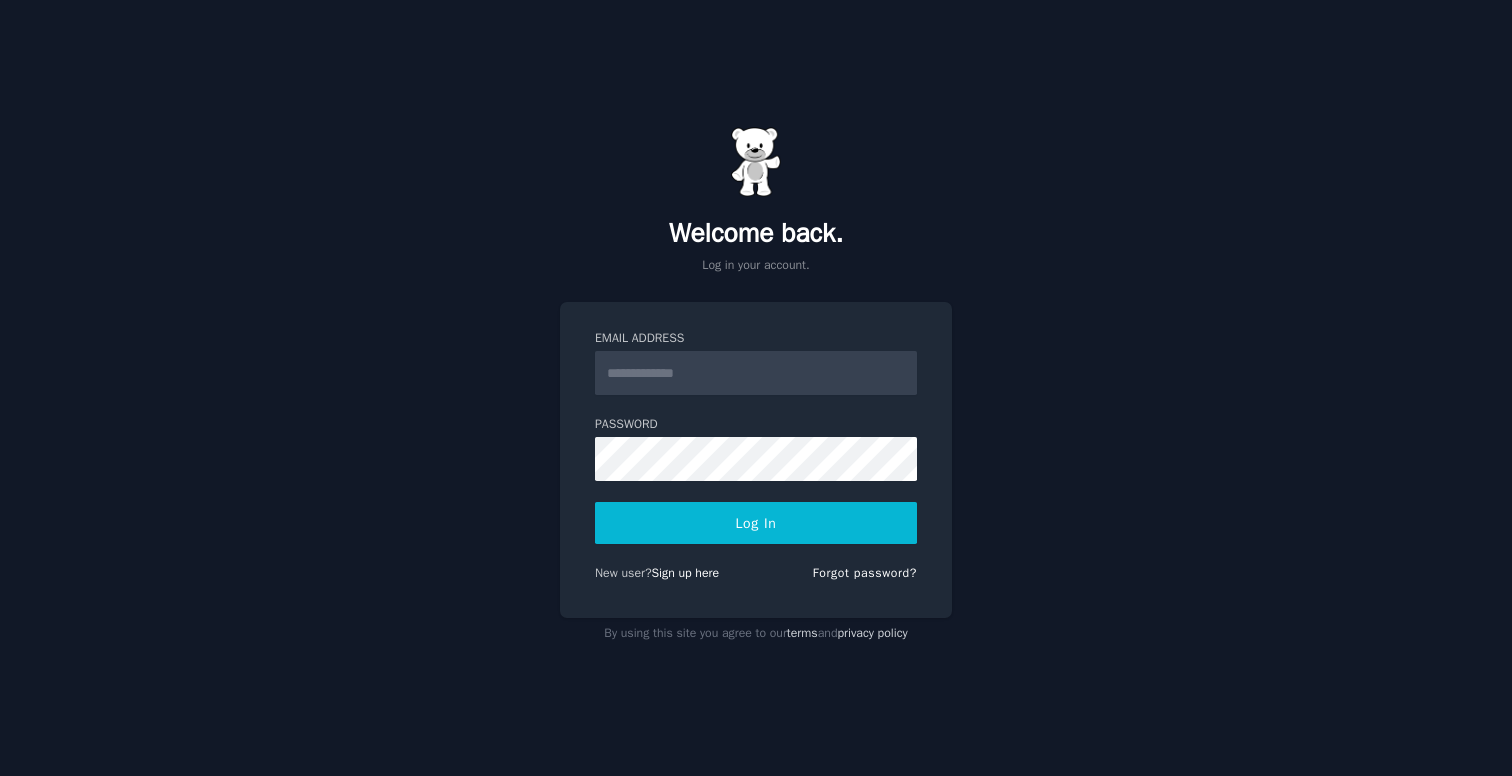 scroll, scrollTop: 0, scrollLeft: 0, axis: both 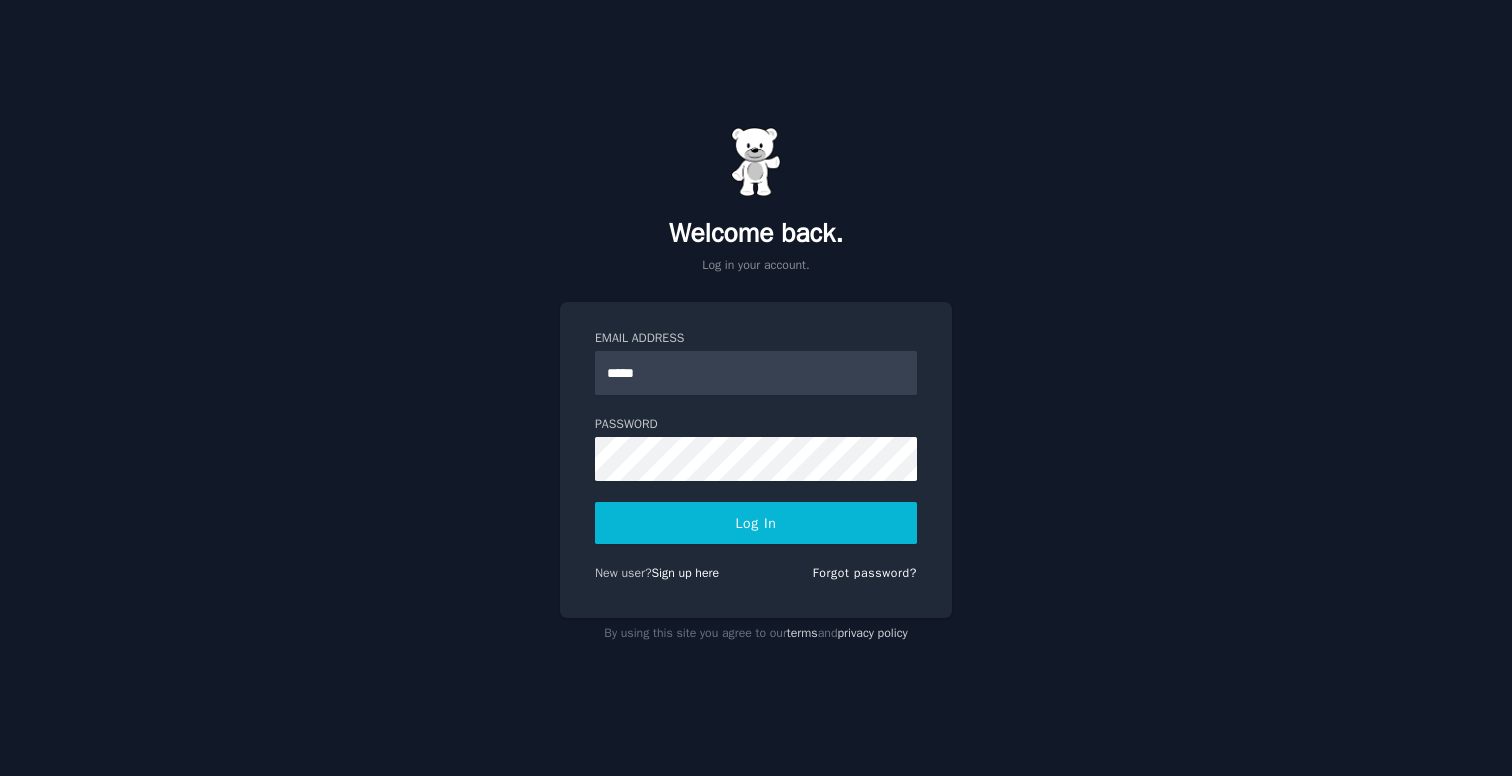 type on "**********" 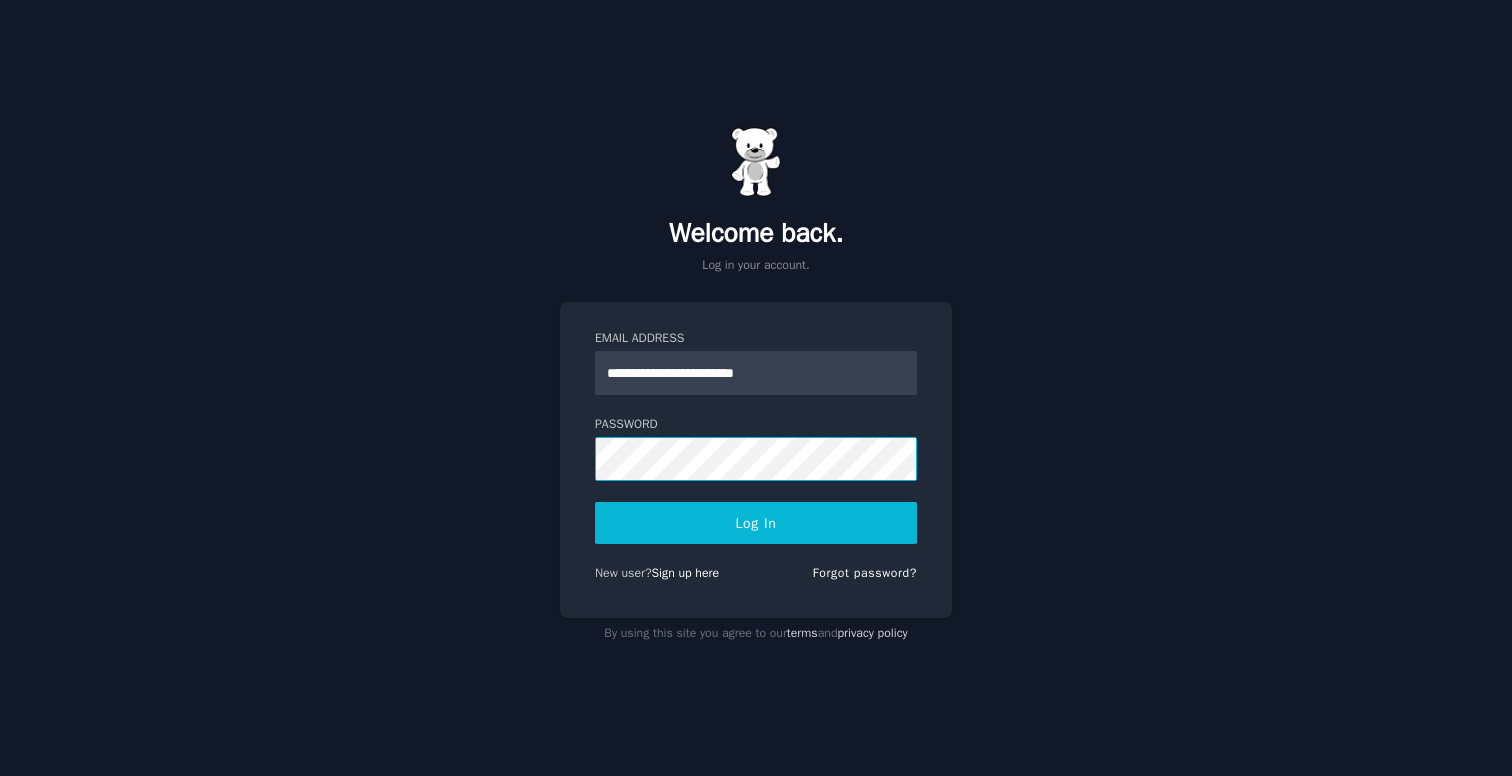 click on "Log In" at bounding box center (756, 523) 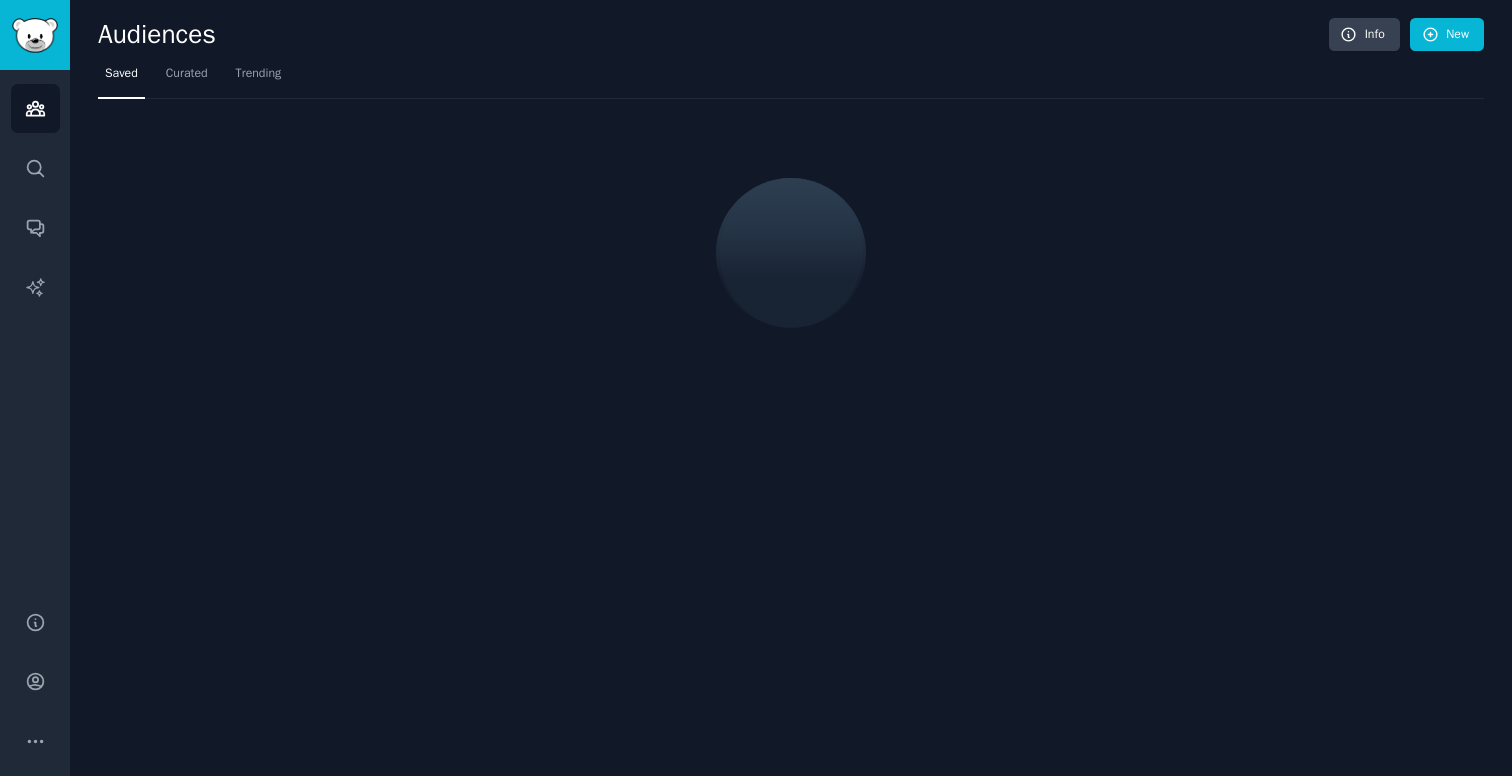 scroll, scrollTop: 0, scrollLeft: 0, axis: both 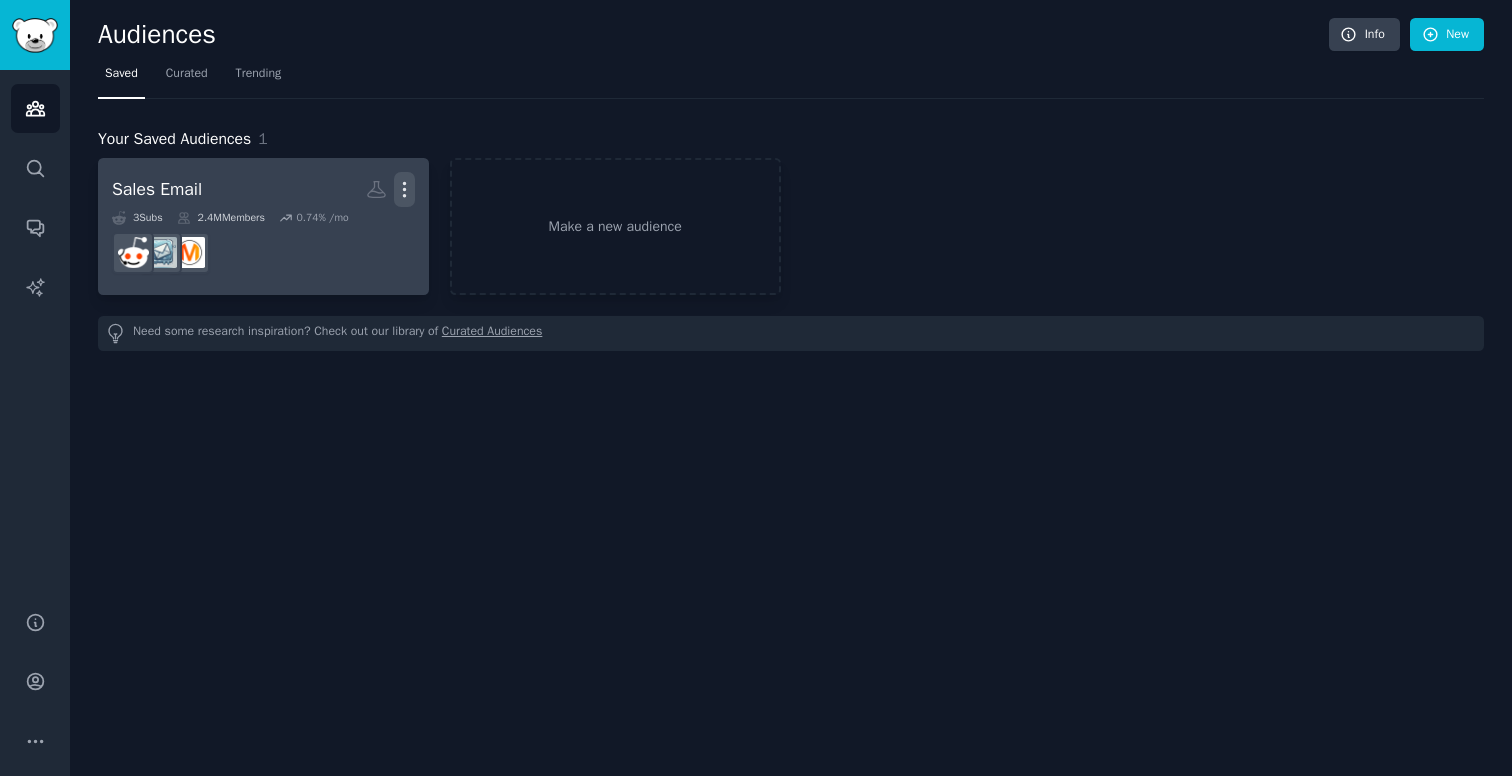 click 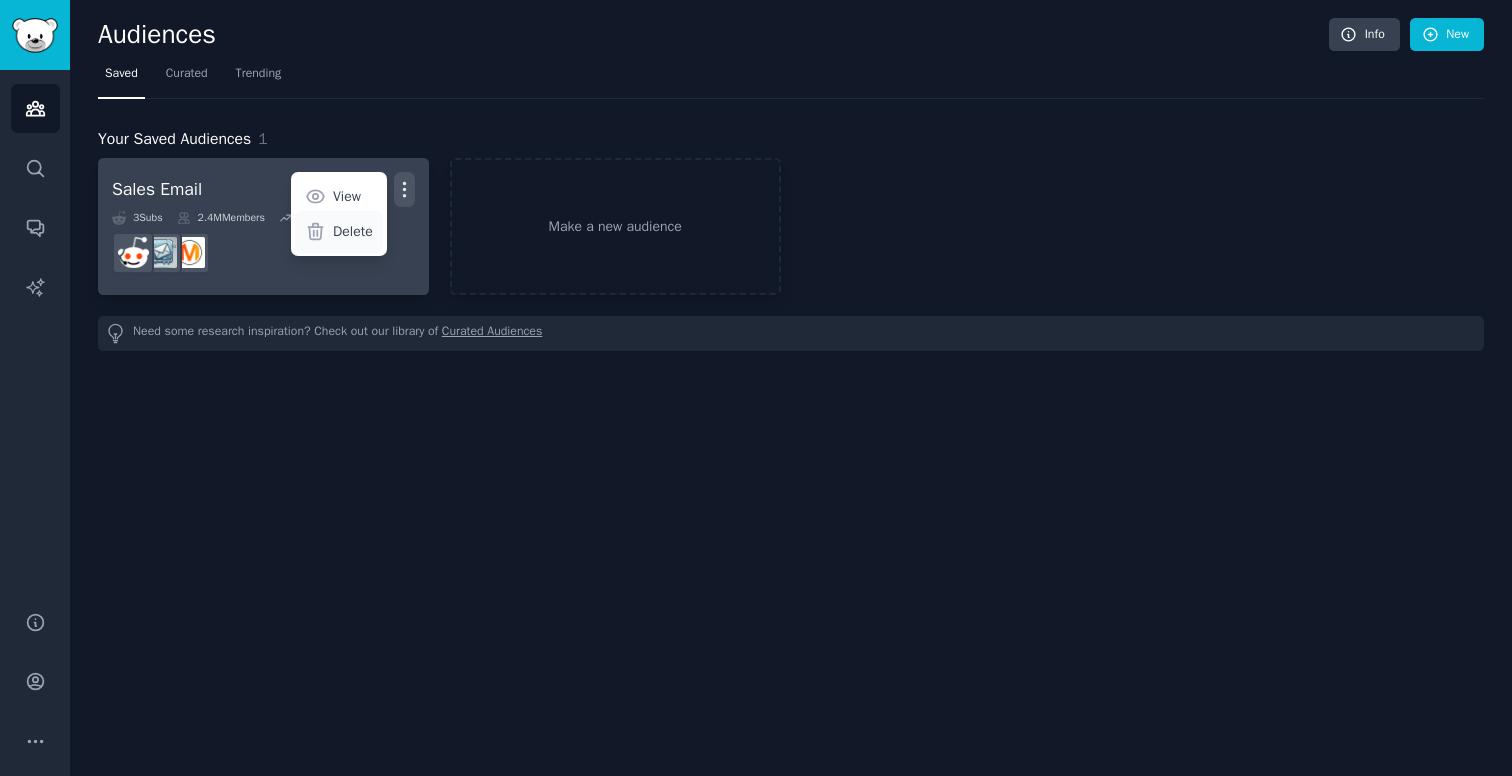 click on "Delete" at bounding box center (353, 231) 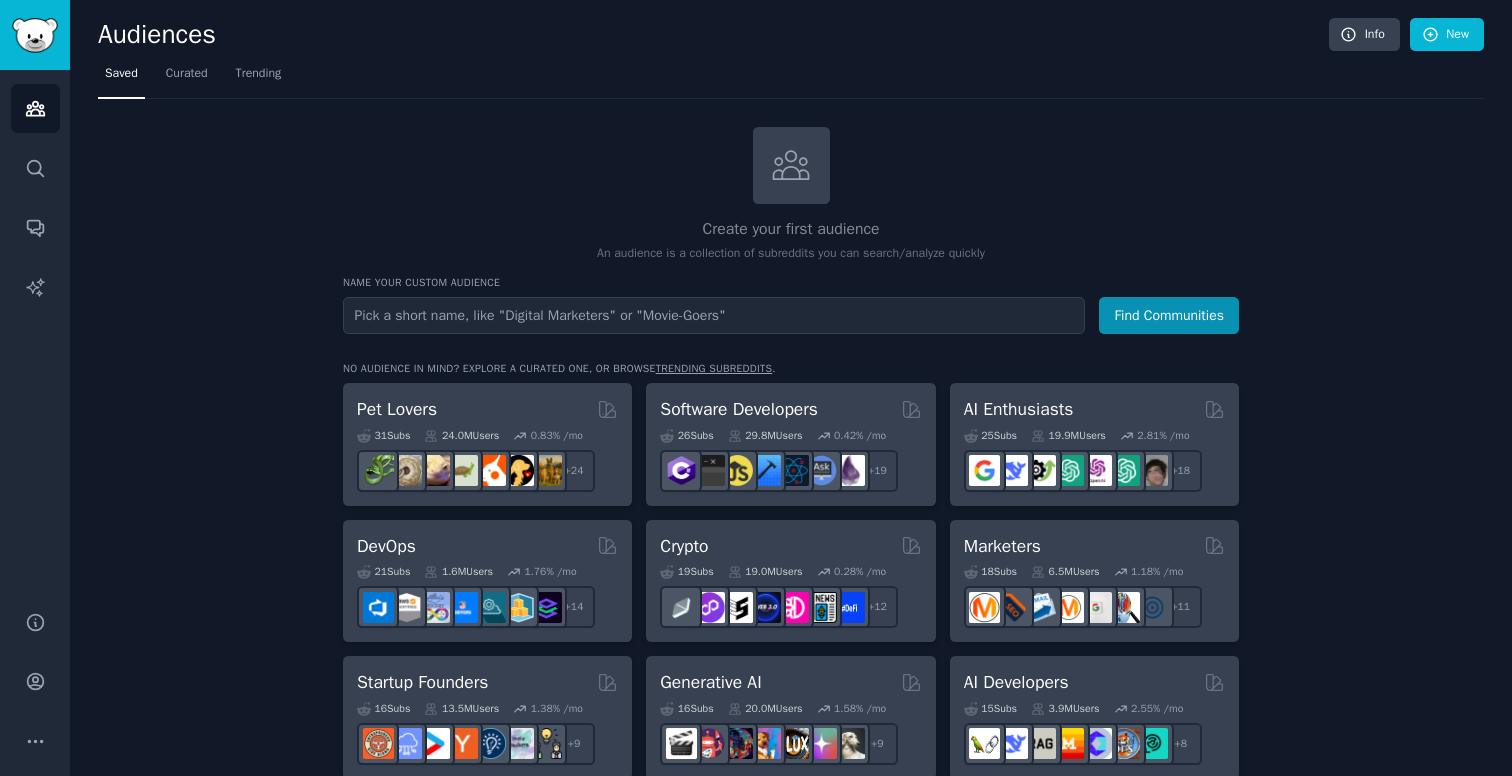 click on "Audiences Search Conversations AI Reports" at bounding box center [35, 328] 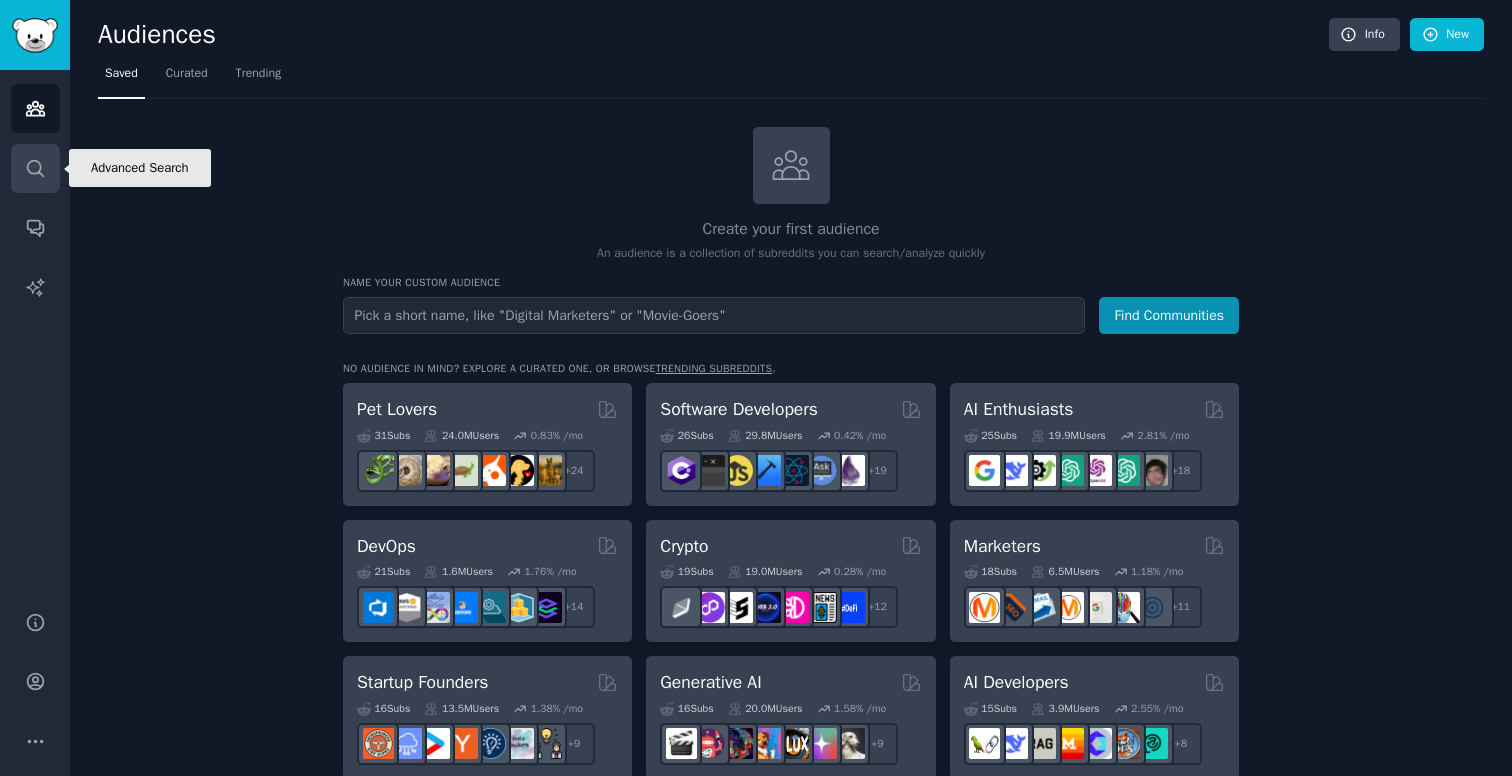 click 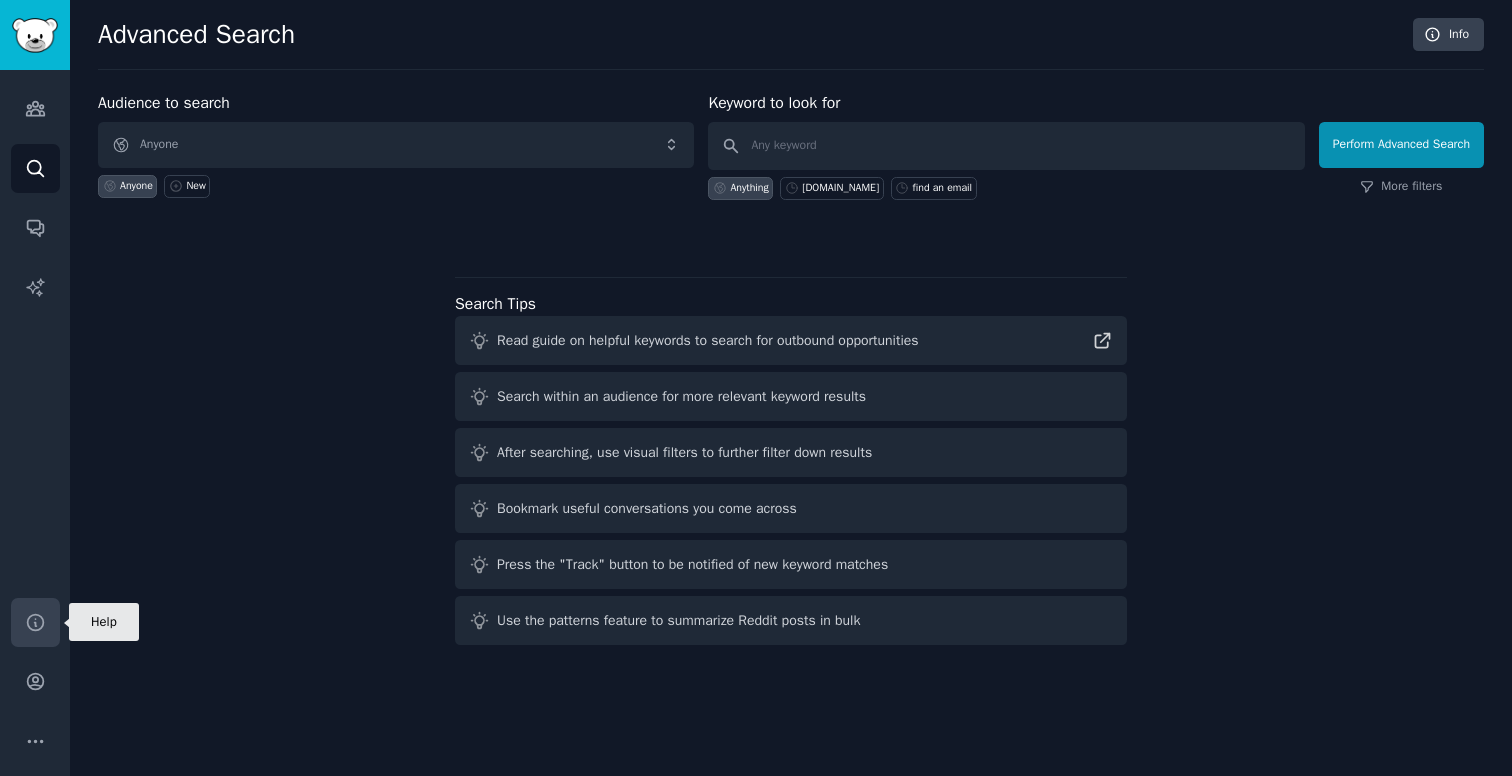 click 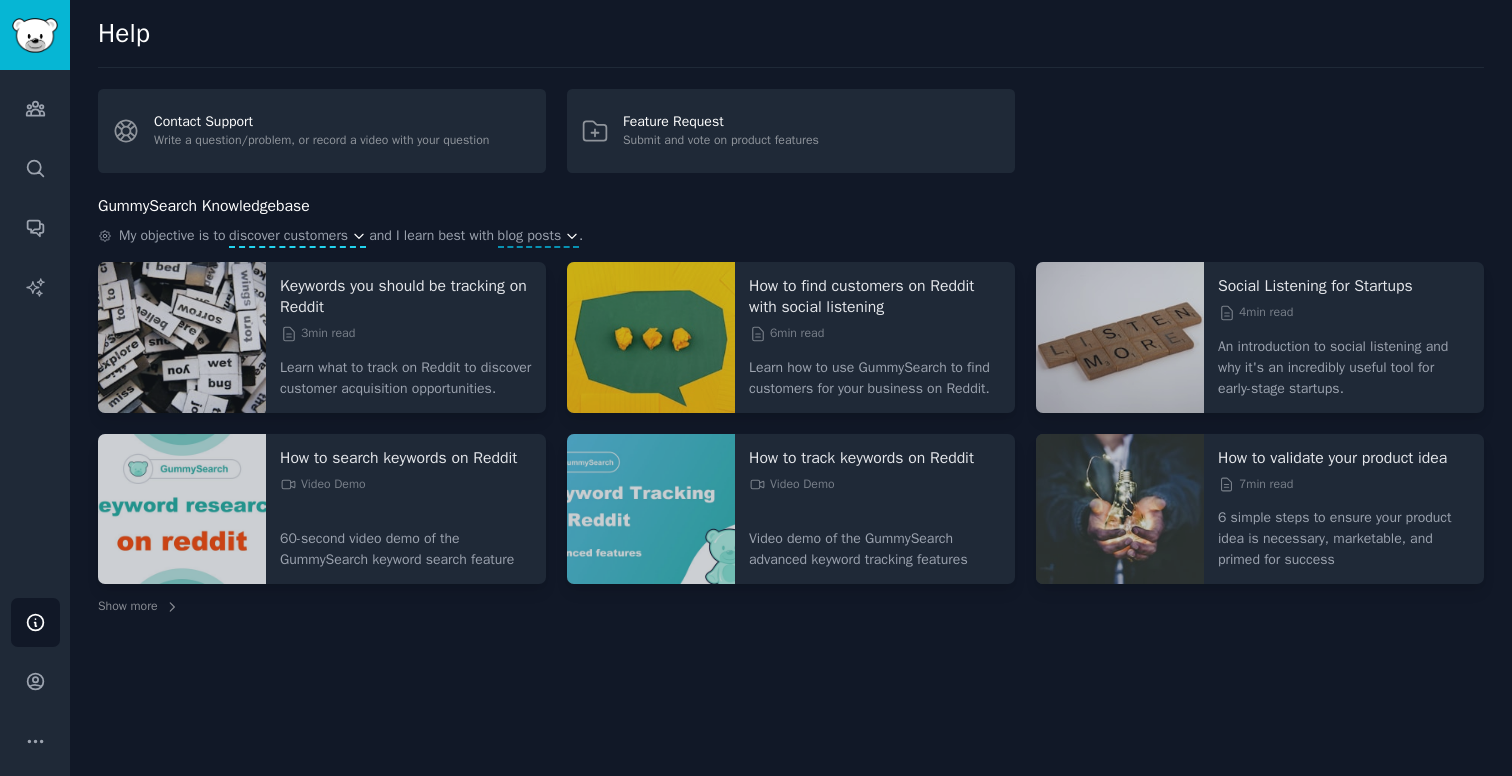 click on "discover customers" at bounding box center (288, 235) 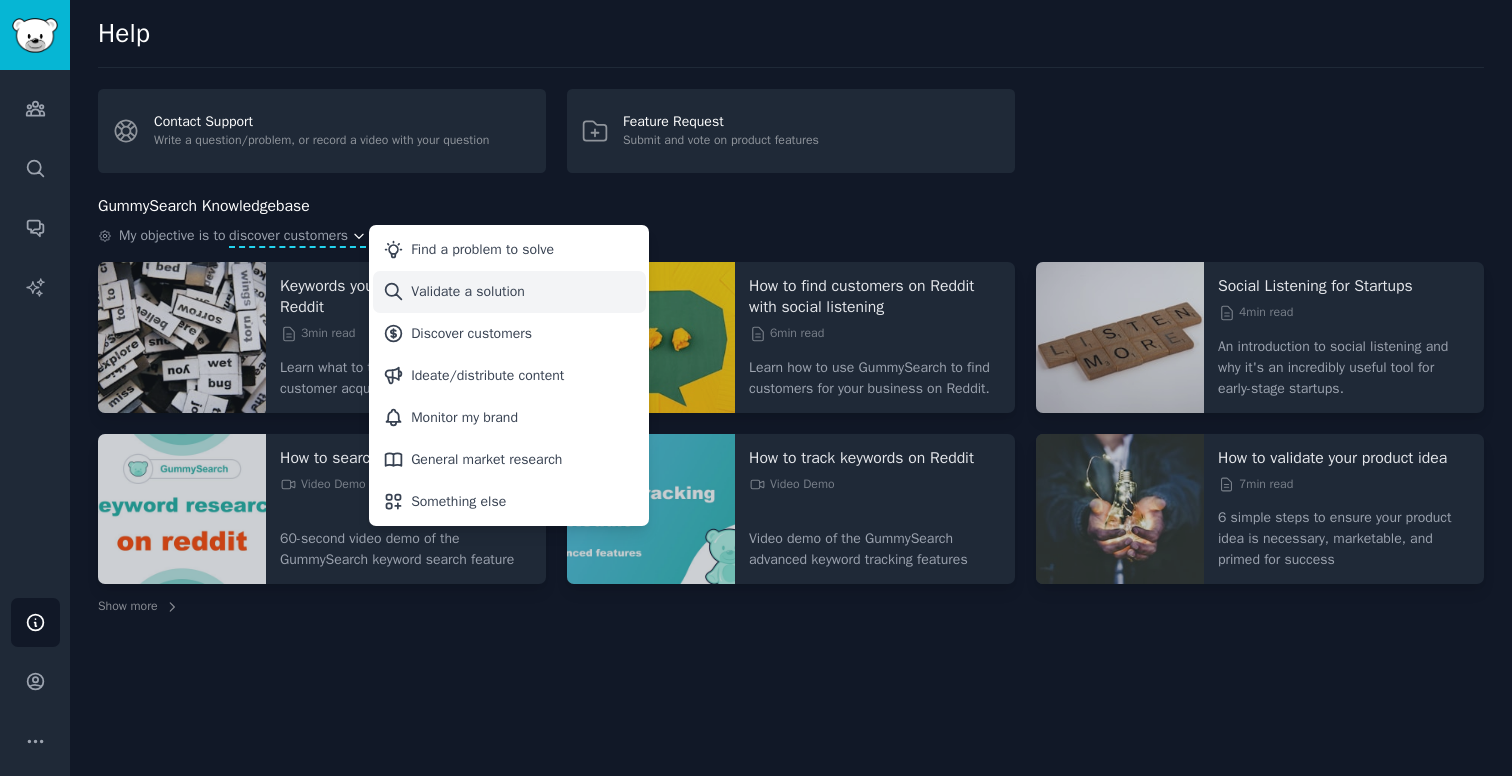click on "Validate a solution" at bounding box center (468, 291) 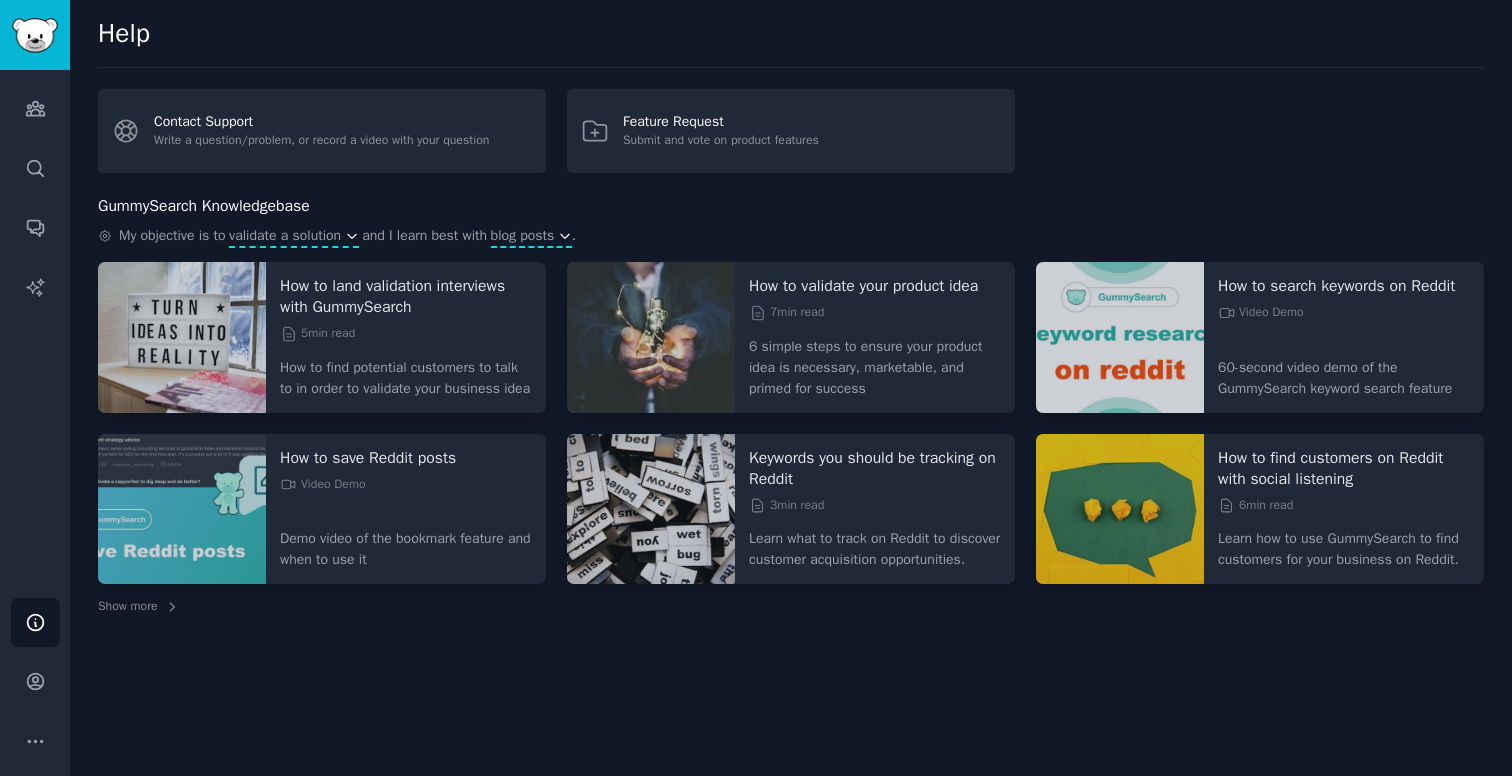 click on "blog posts" at bounding box center (523, 235) 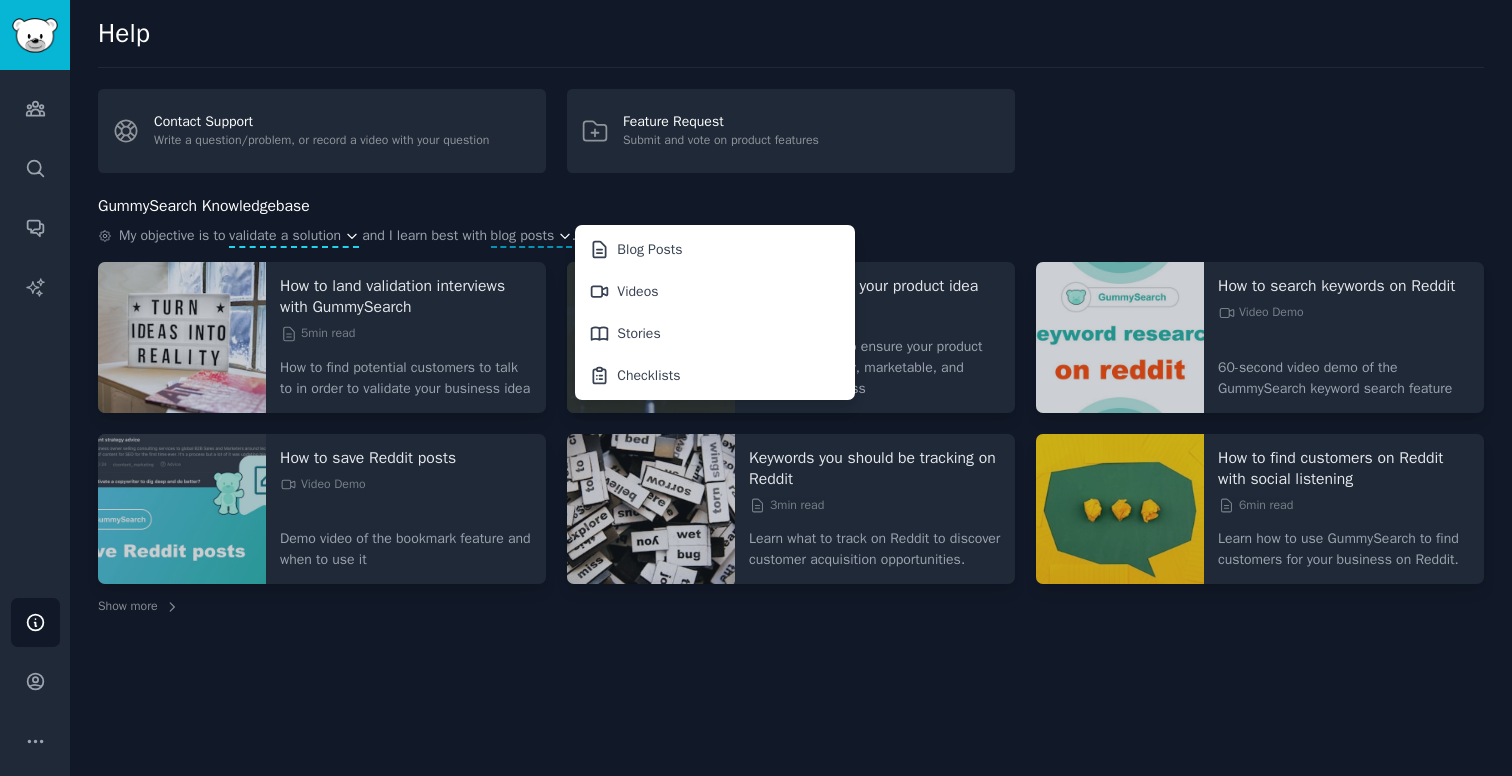 click on "GummySearch Knowledgebase" at bounding box center [791, 206] 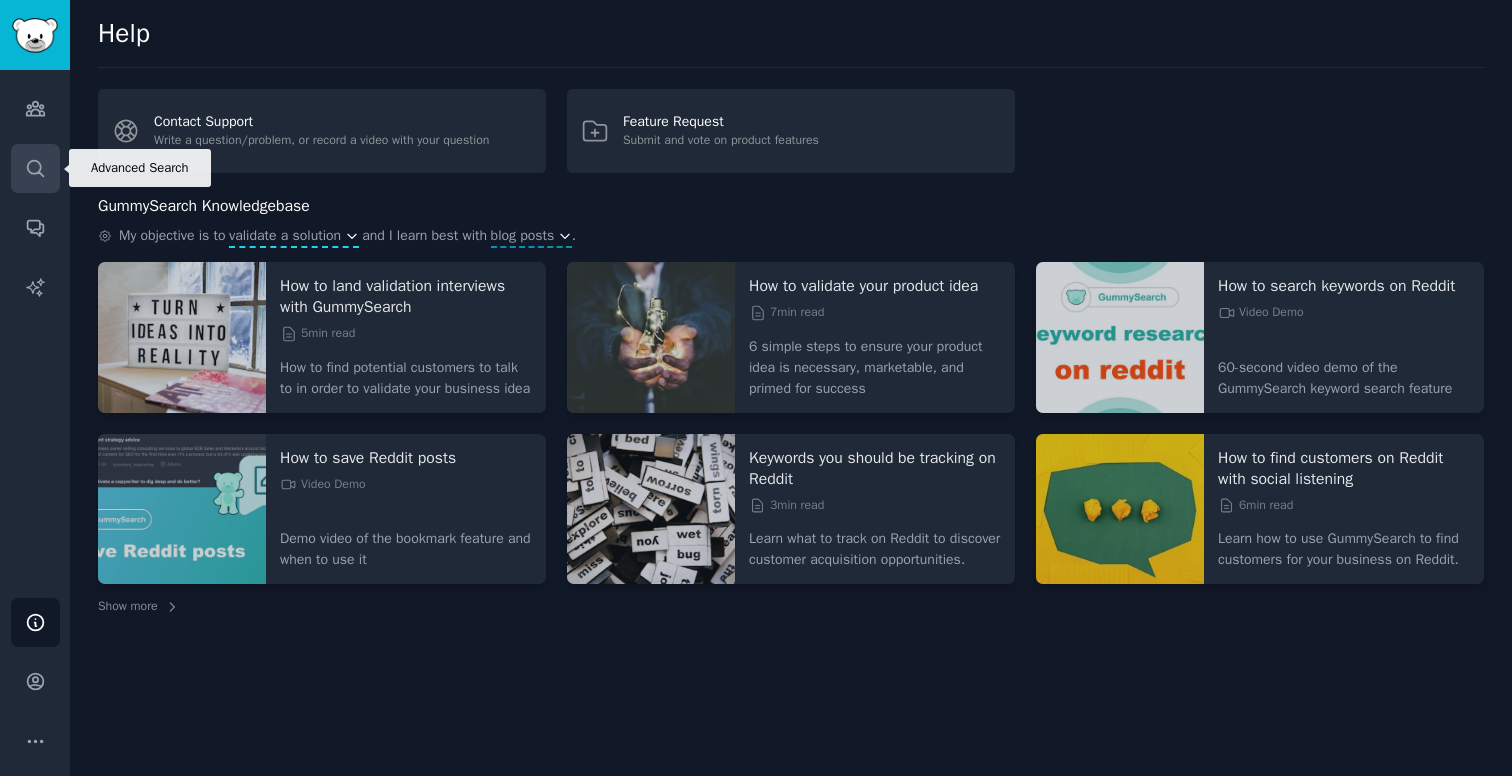 click 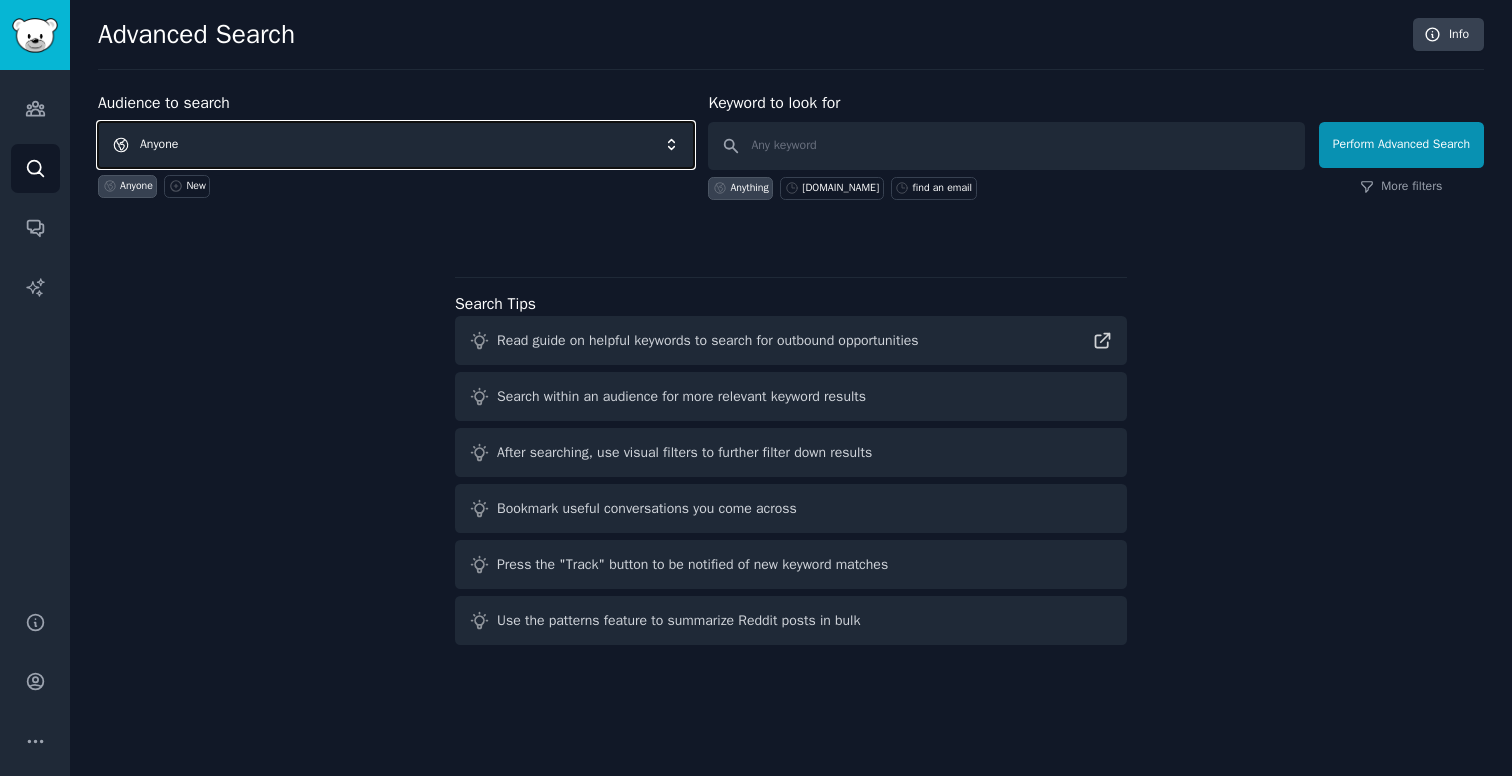 click on "Anyone" at bounding box center [396, 145] 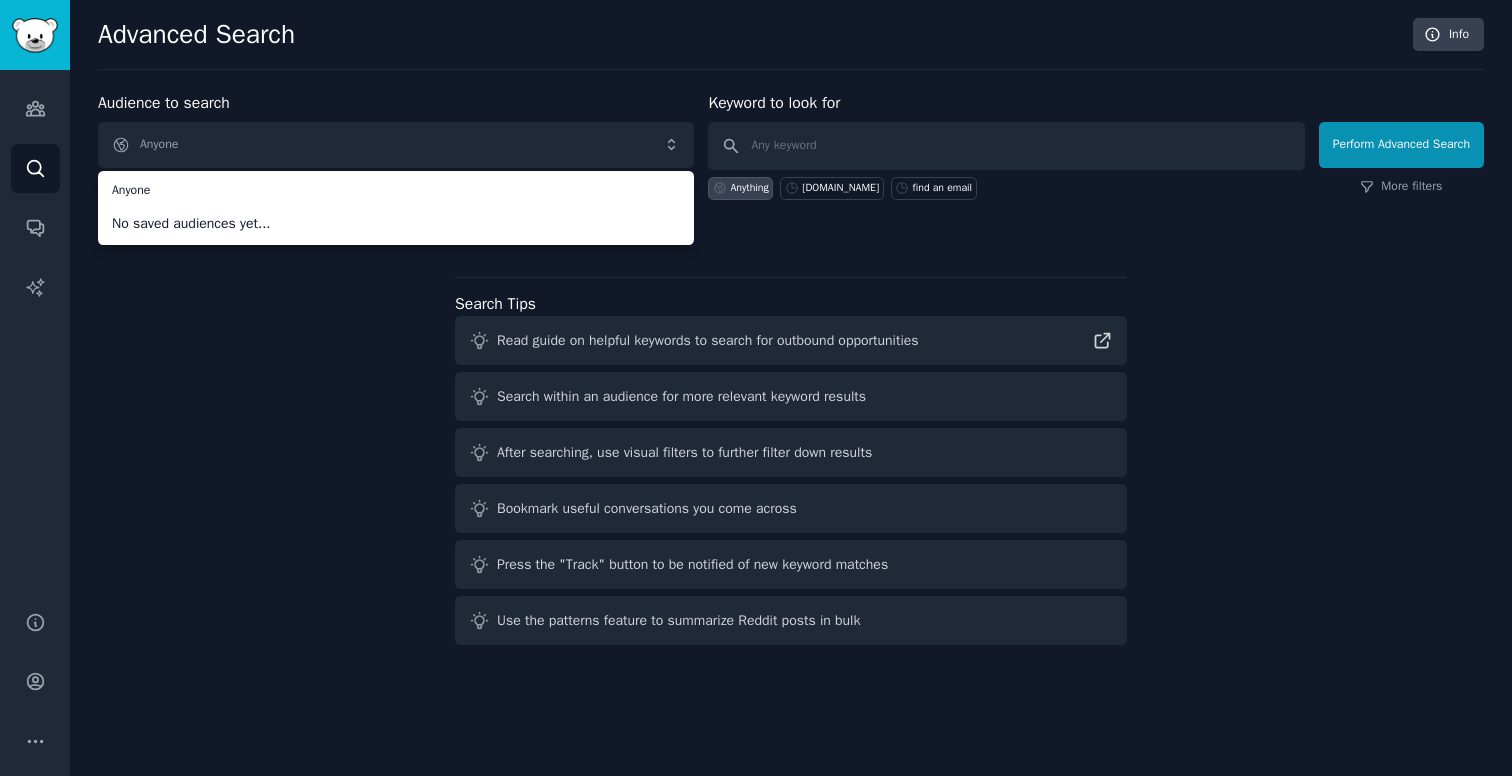 click on "Audience to search Anyone Anyone No saved audiences yet... Anyone New Keyword to look for Anything hunter.io find an email   Perform Advanced Search More filters Search Tips Read guide on helpful keywords to search for outbound opportunities Search within an audience for more relevant keyword results After searching, use visual filters to further filter down results Bookmark useful conversations you come across Press the "Track" button to be notified of new keyword matches Use the patterns feature to summarize Reddit posts in bulk" at bounding box center (791, 372) 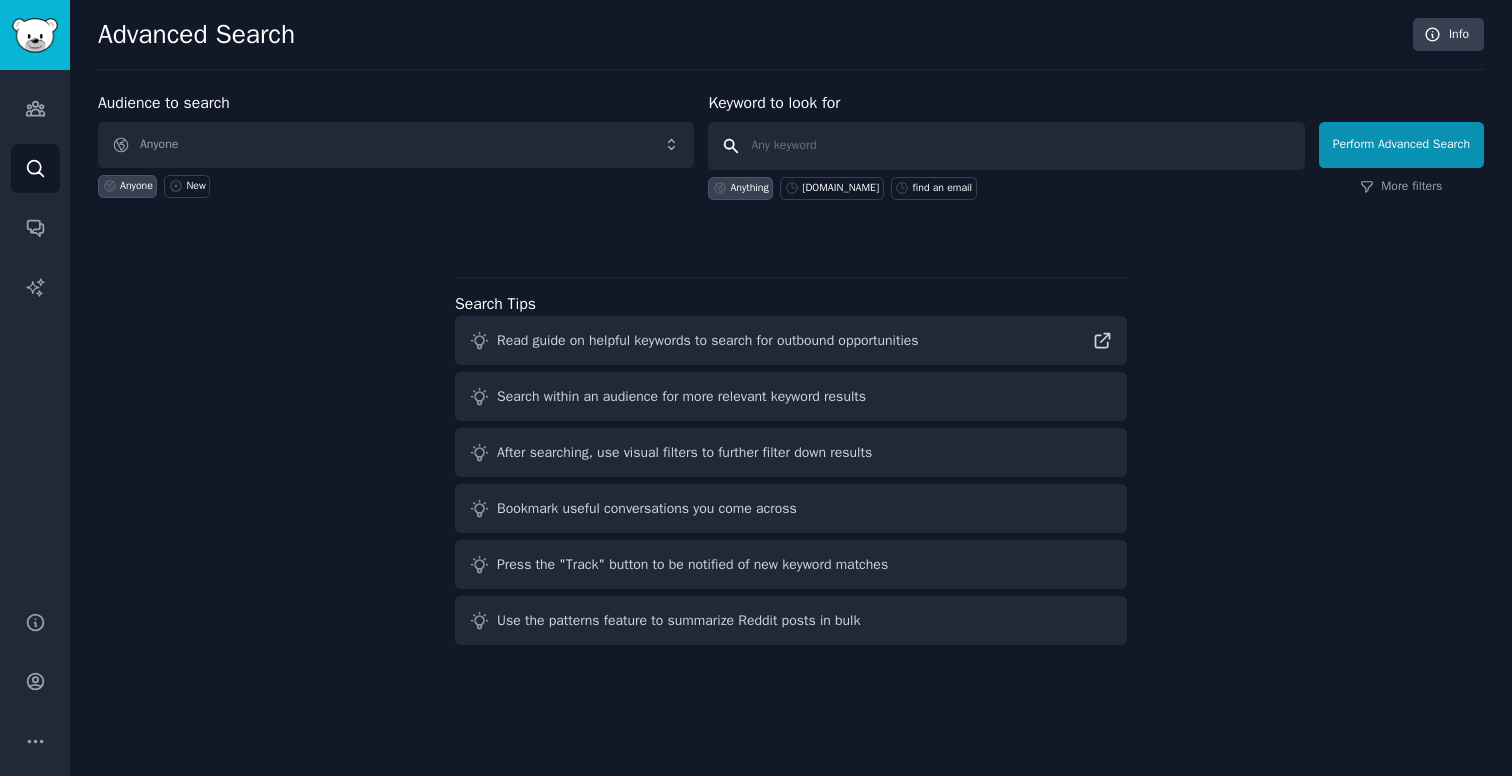 click at bounding box center [1006, 146] 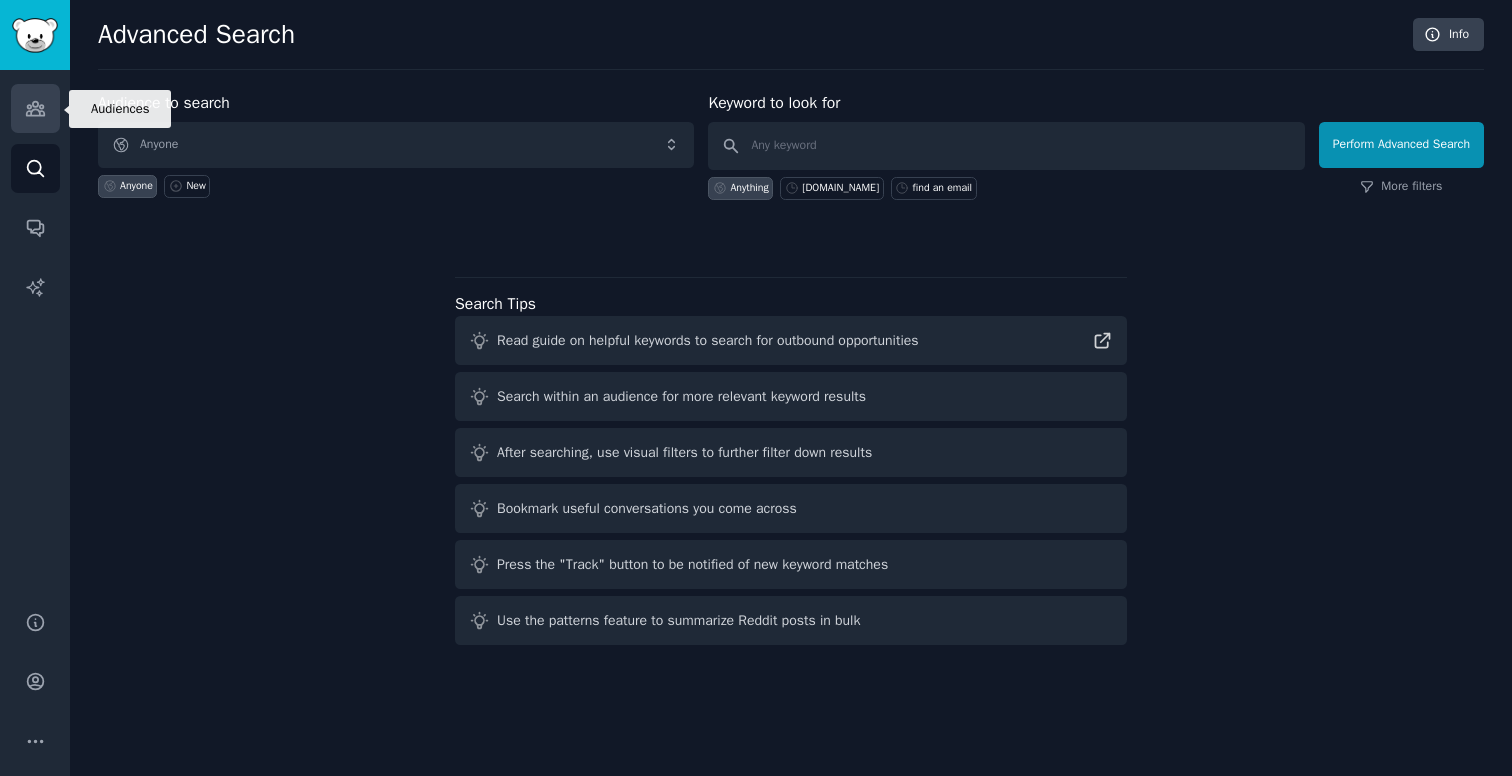 click on "Audiences" at bounding box center [35, 108] 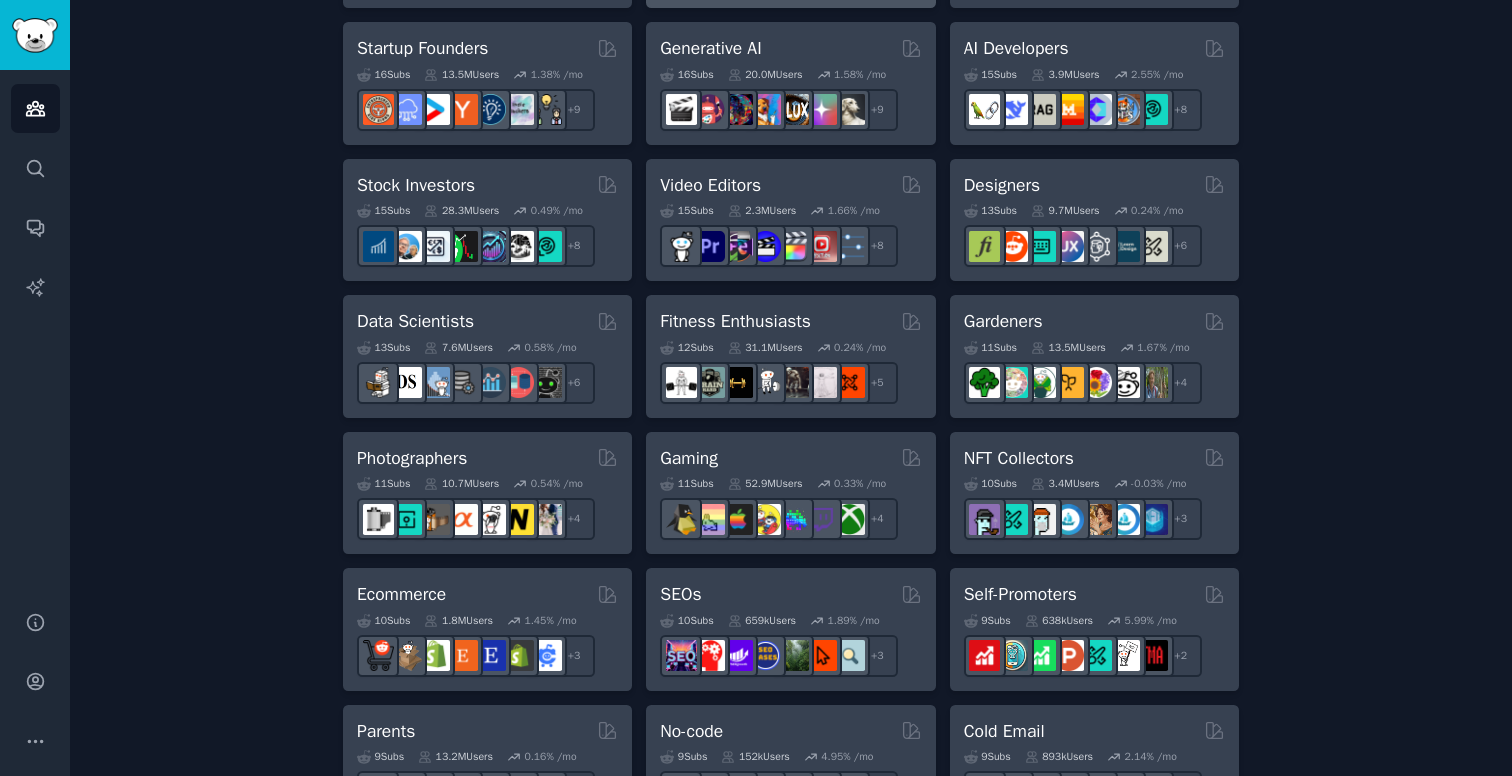 scroll, scrollTop: 644, scrollLeft: 0, axis: vertical 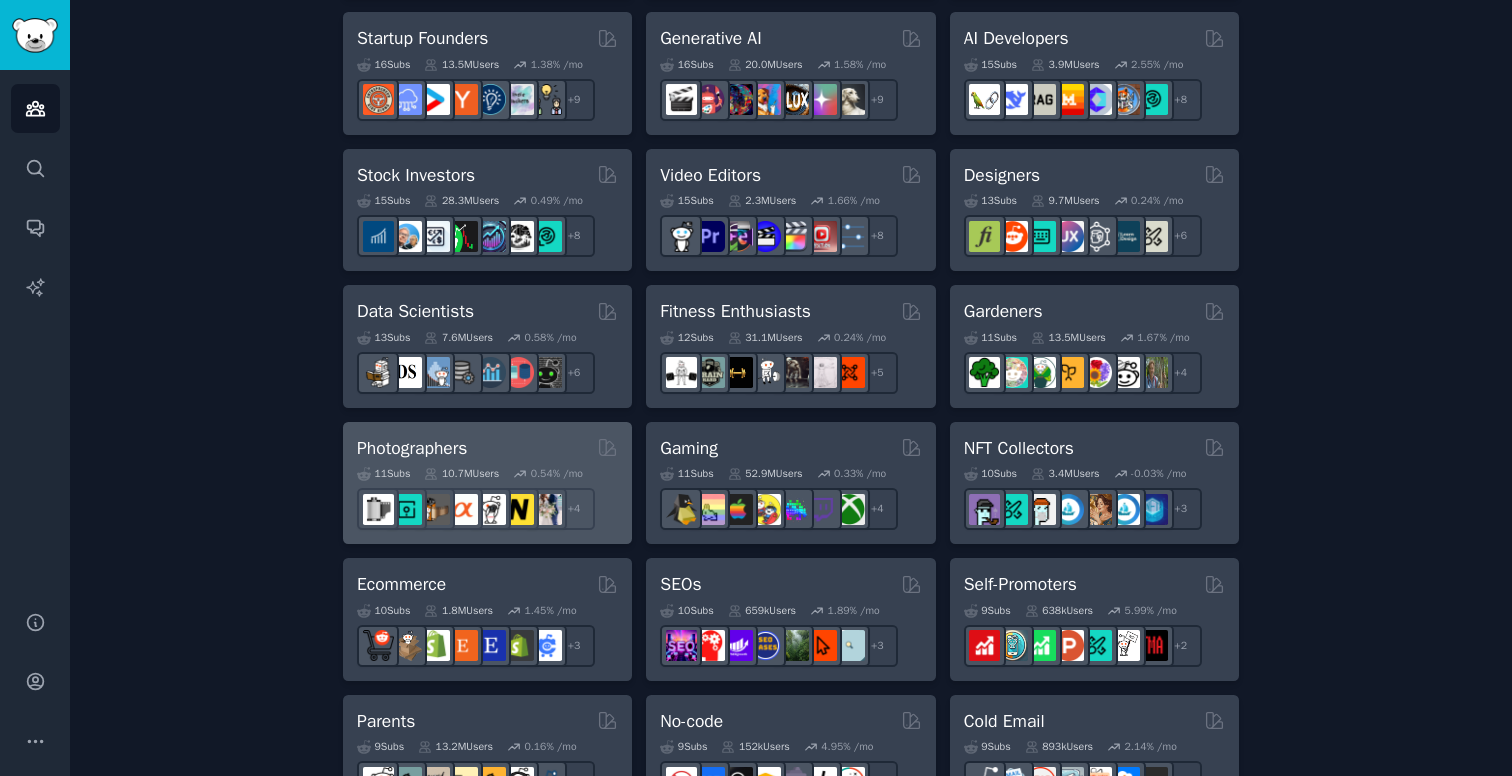 click on "Photographers" at bounding box center [412, 448] 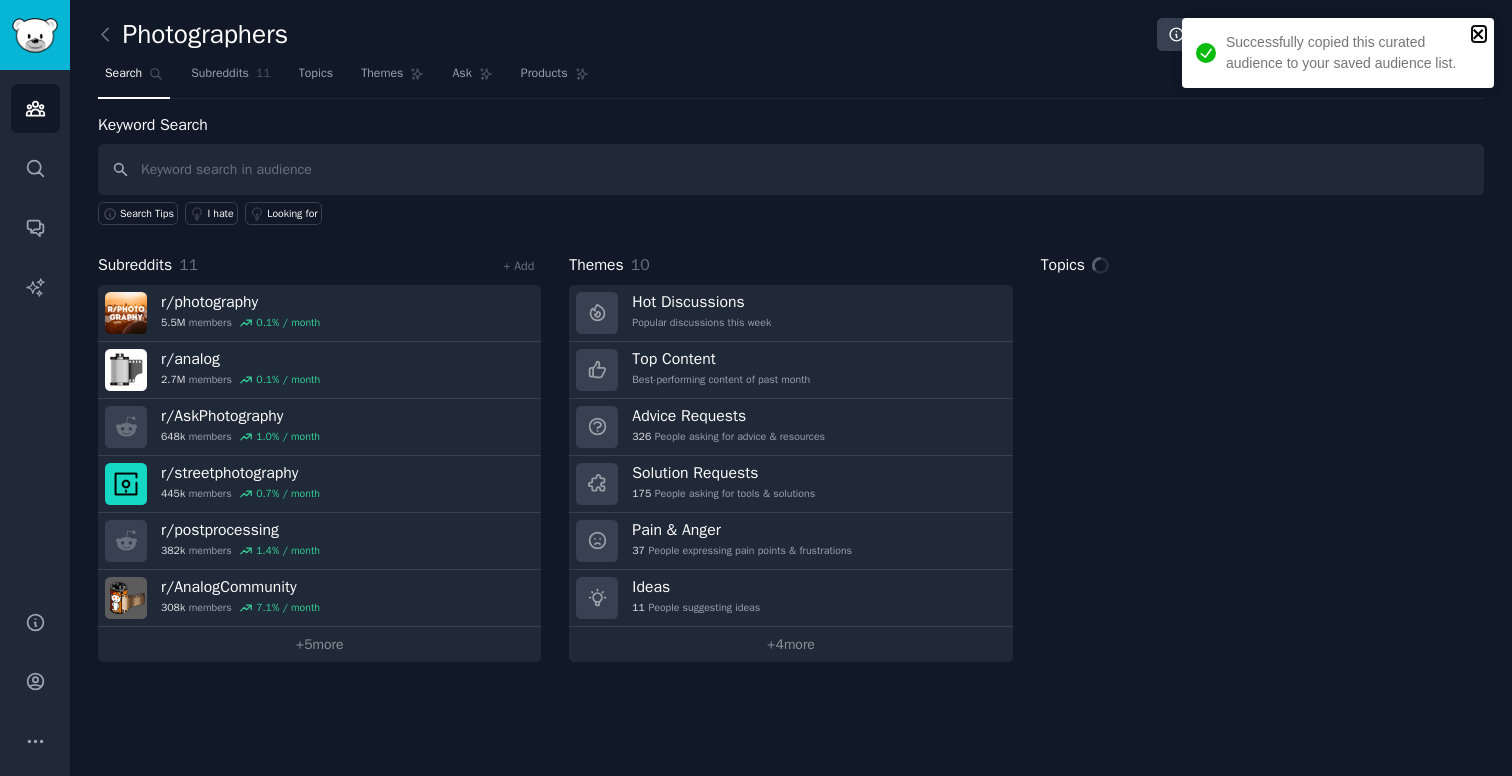 click 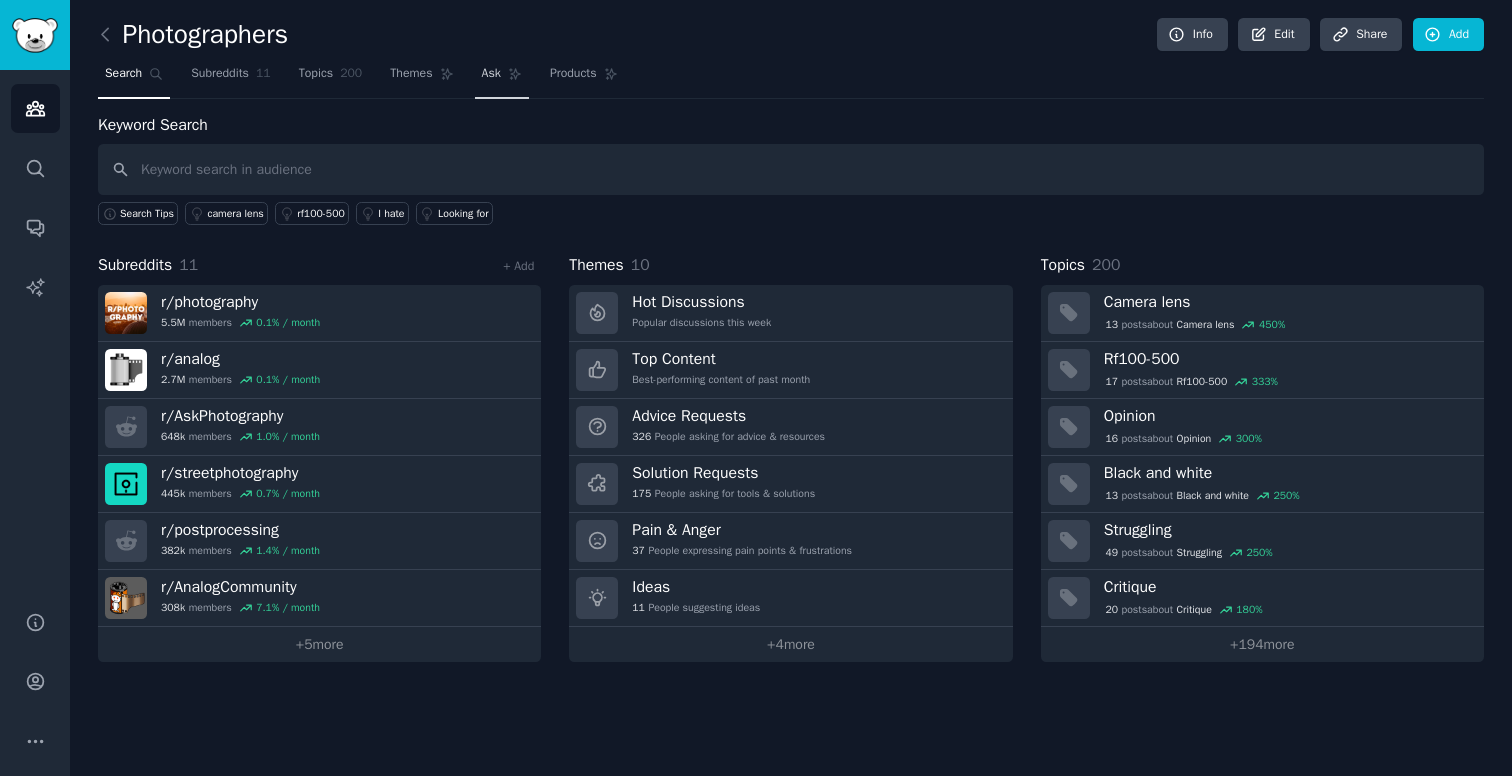 click on "Ask" at bounding box center (491, 74) 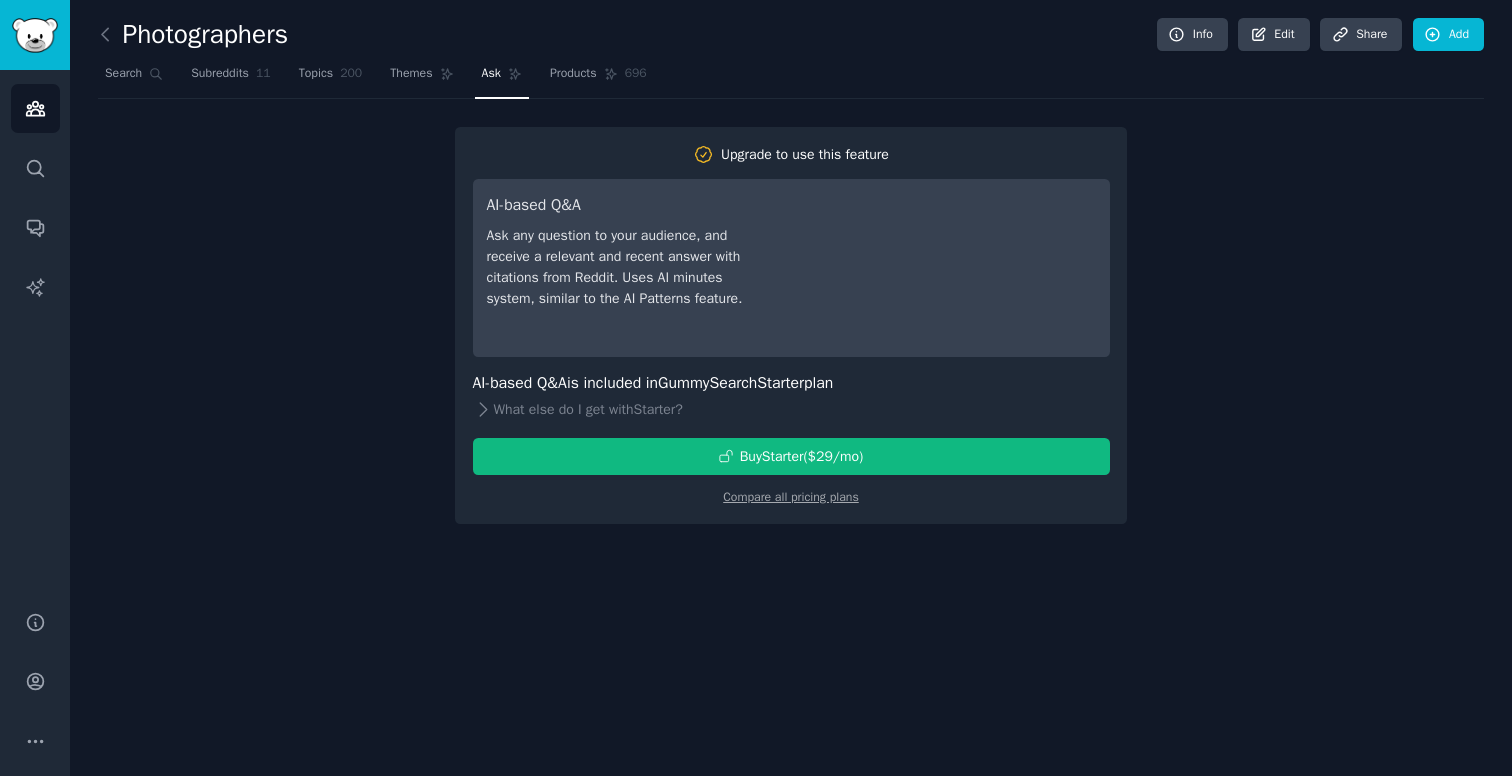 click on "Photographers Info Edit Share Add Search Subreddits 11 Topics 200 Themes Ask Products 696 Upgrade to use this feature AI-based Q&A Ask any question to your audience, and receive a relevant and recent answer with citations from Reddit. Uses AI minutes system, similar to the AI Patterns feature. AI-based Q&A  is included in  GummySearch  Starter  plan What else do I get with  Starter ? Buy  Starter  ($ 29 /mo ) Compare all pricing plans" 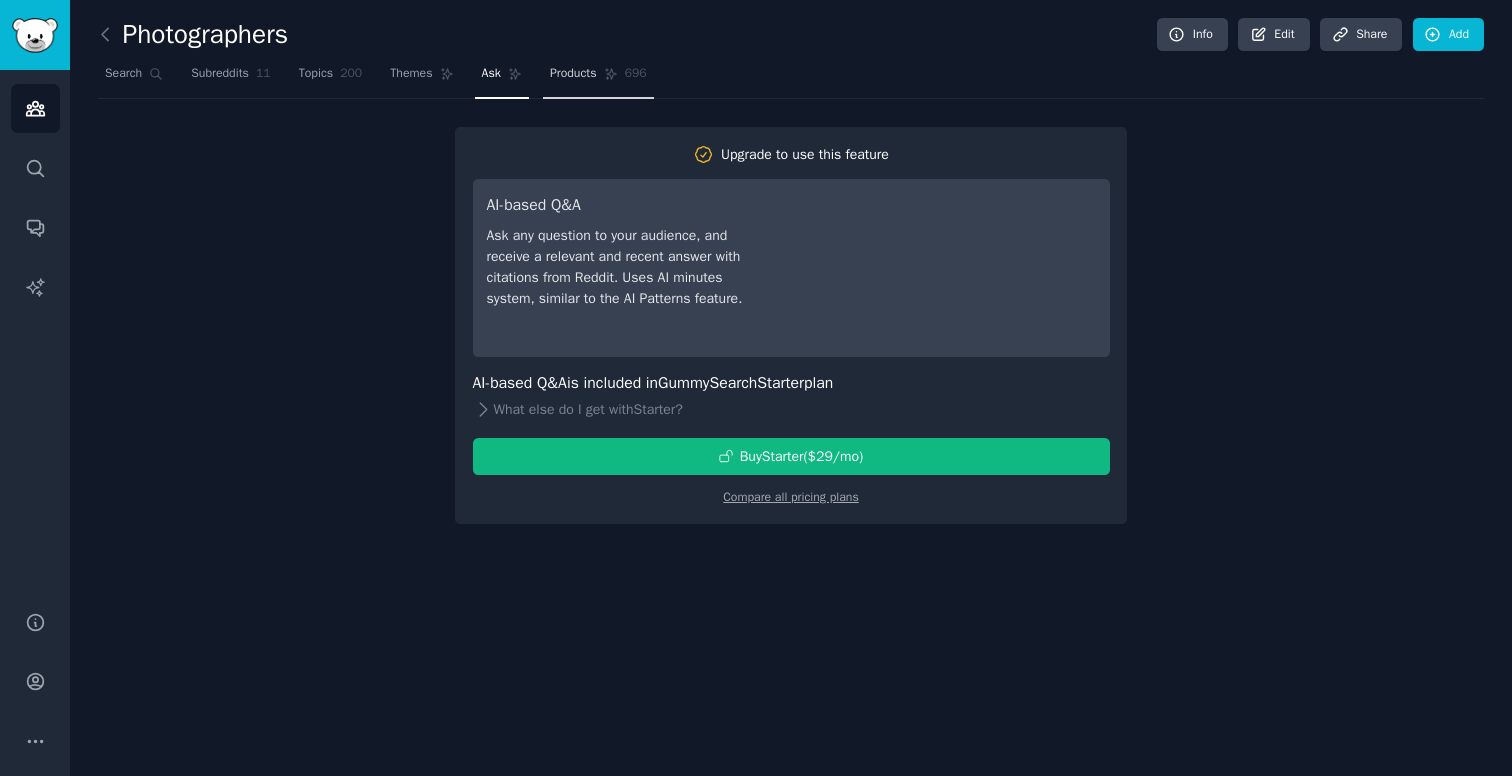 click on "Products" at bounding box center (573, 74) 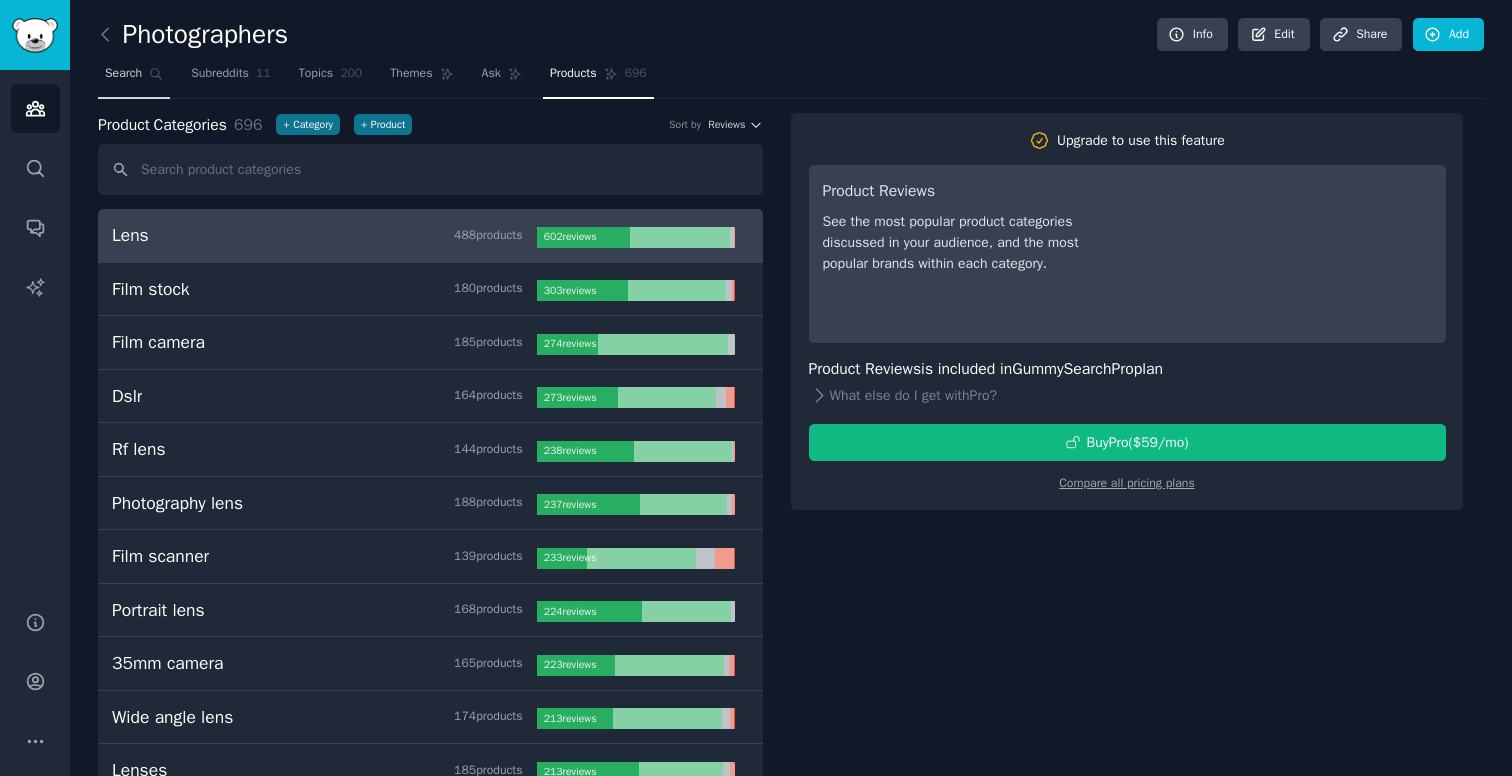 click on "Search" at bounding box center [123, 74] 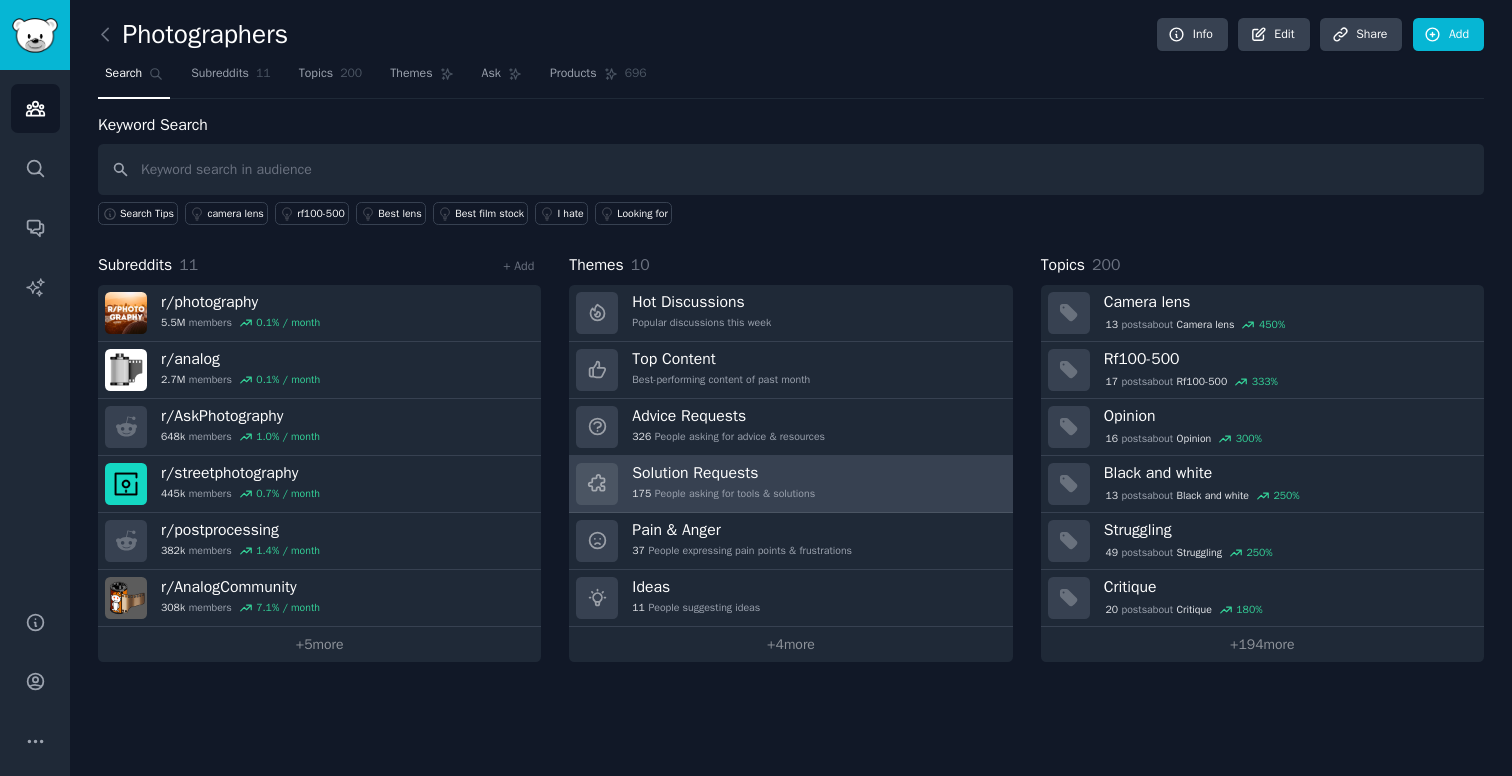 click on "Solution Requests 175 People asking for tools & solutions" at bounding box center [790, 484] 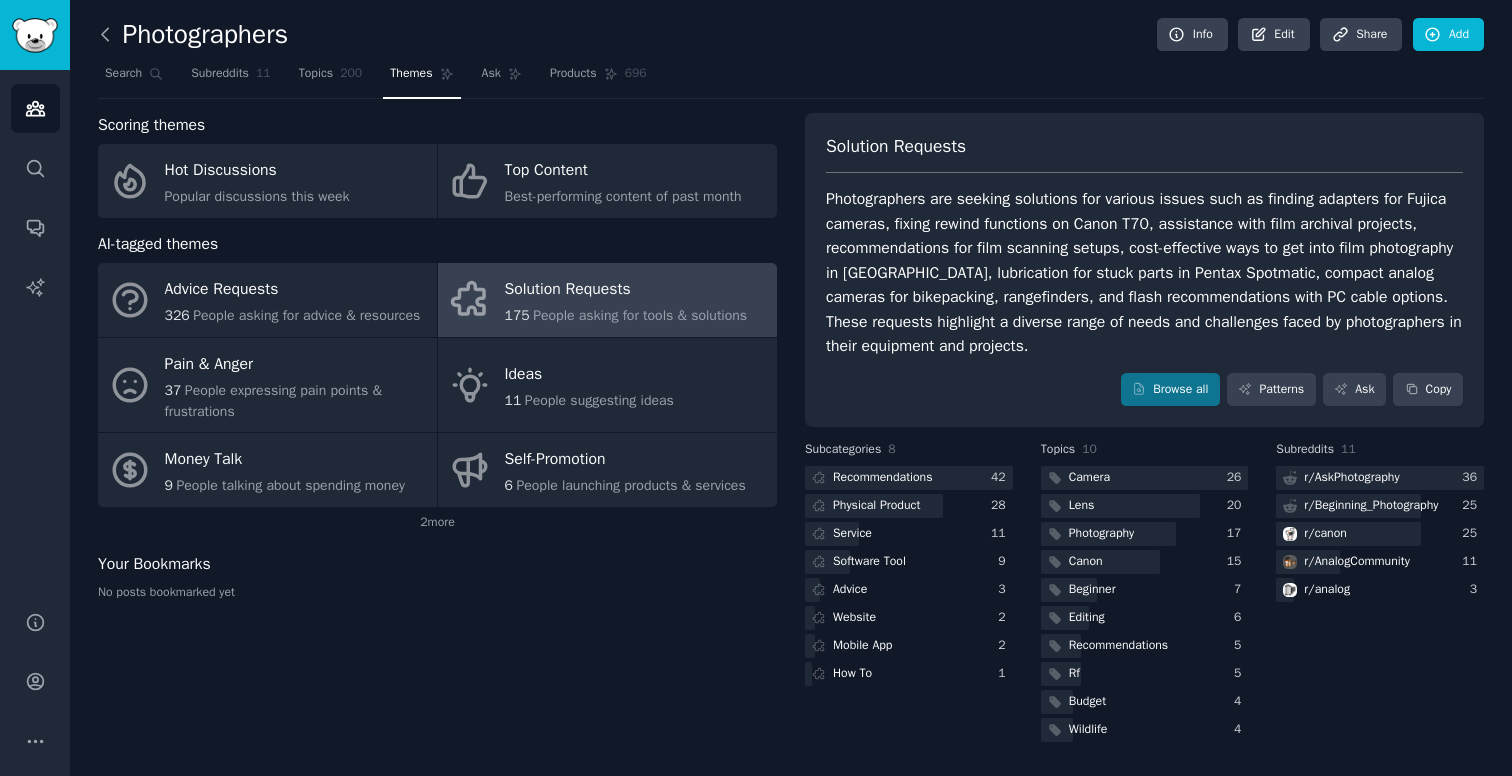 click 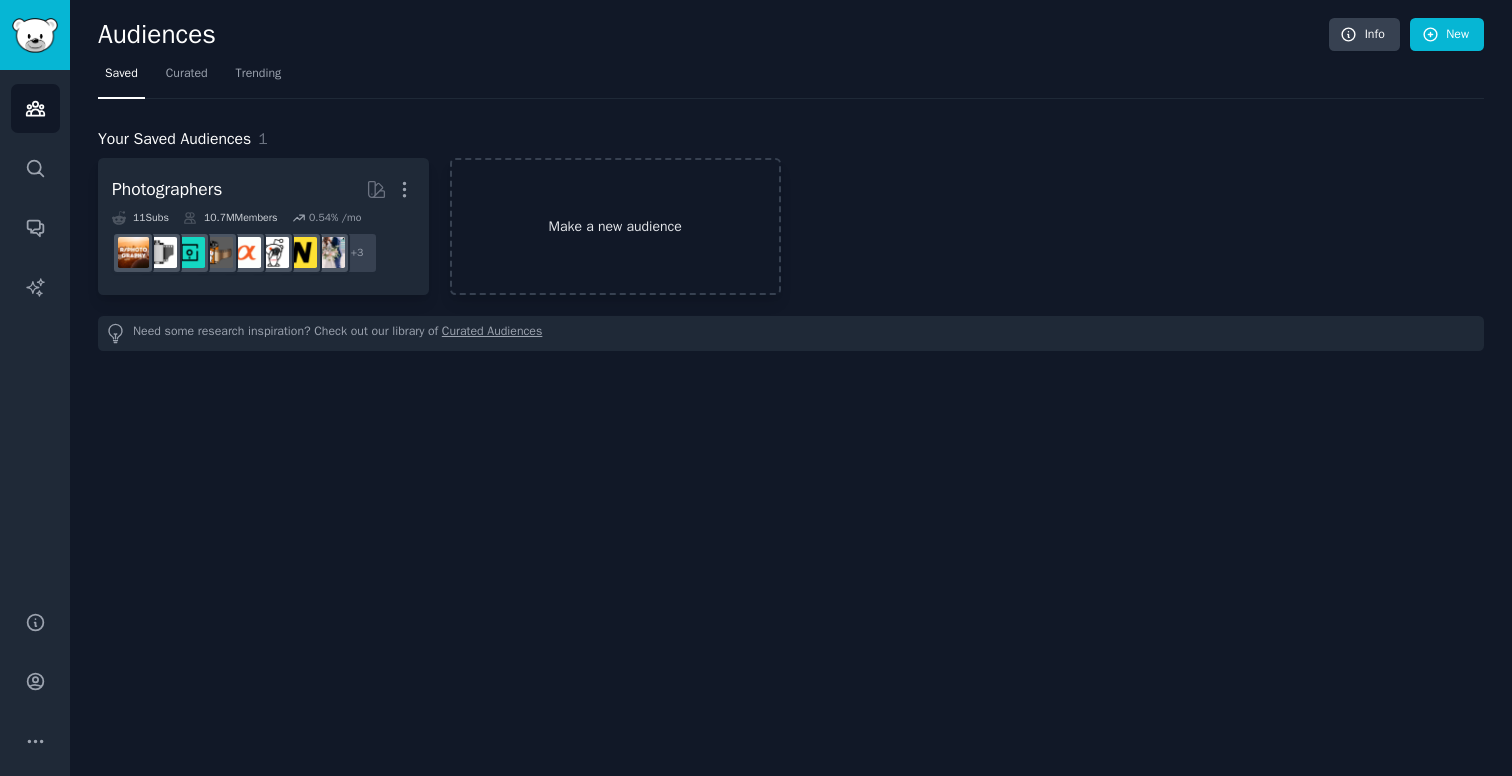click on "Make a new audience" at bounding box center (615, 226) 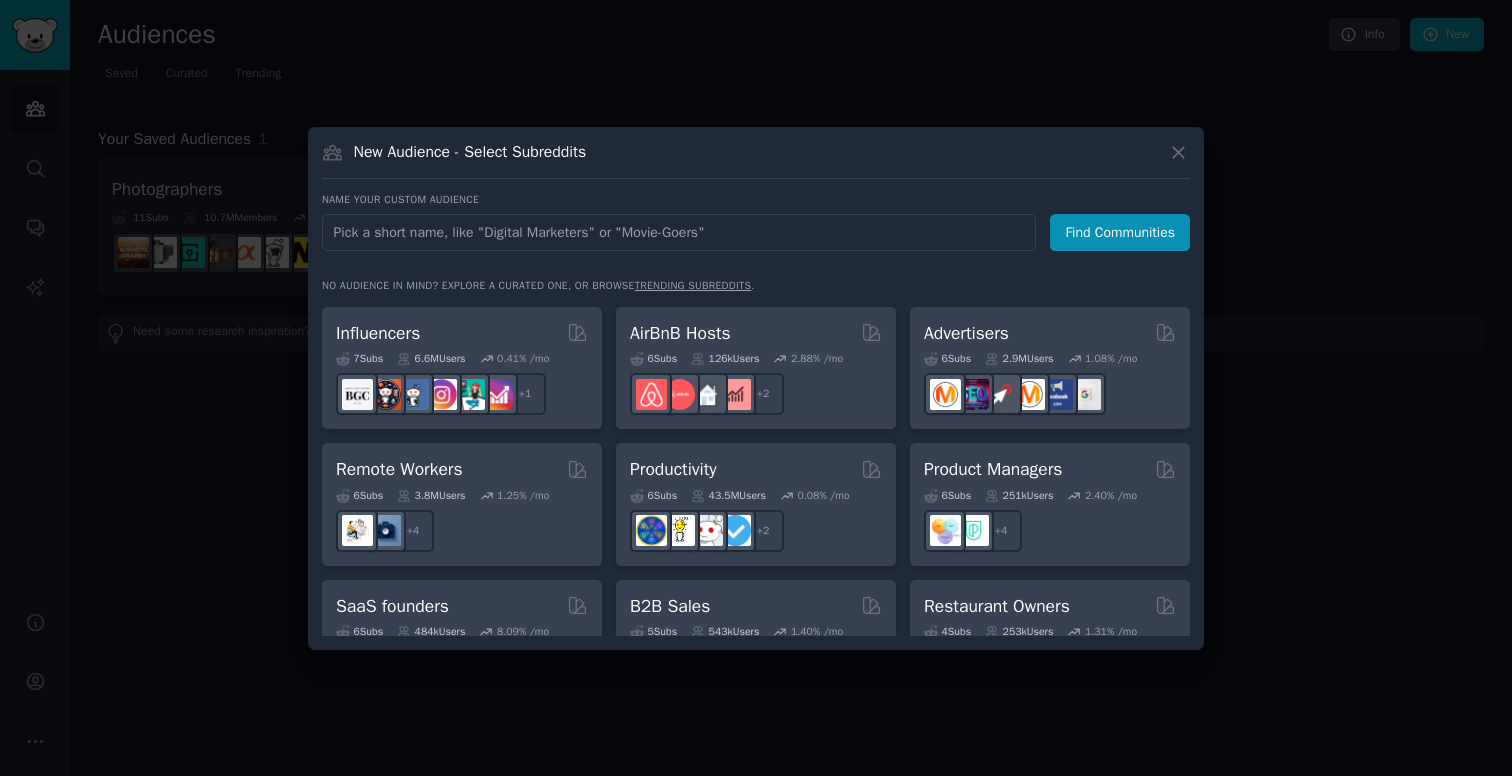 scroll, scrollTop: 1366, scrollLeft: 0, axis: vertical 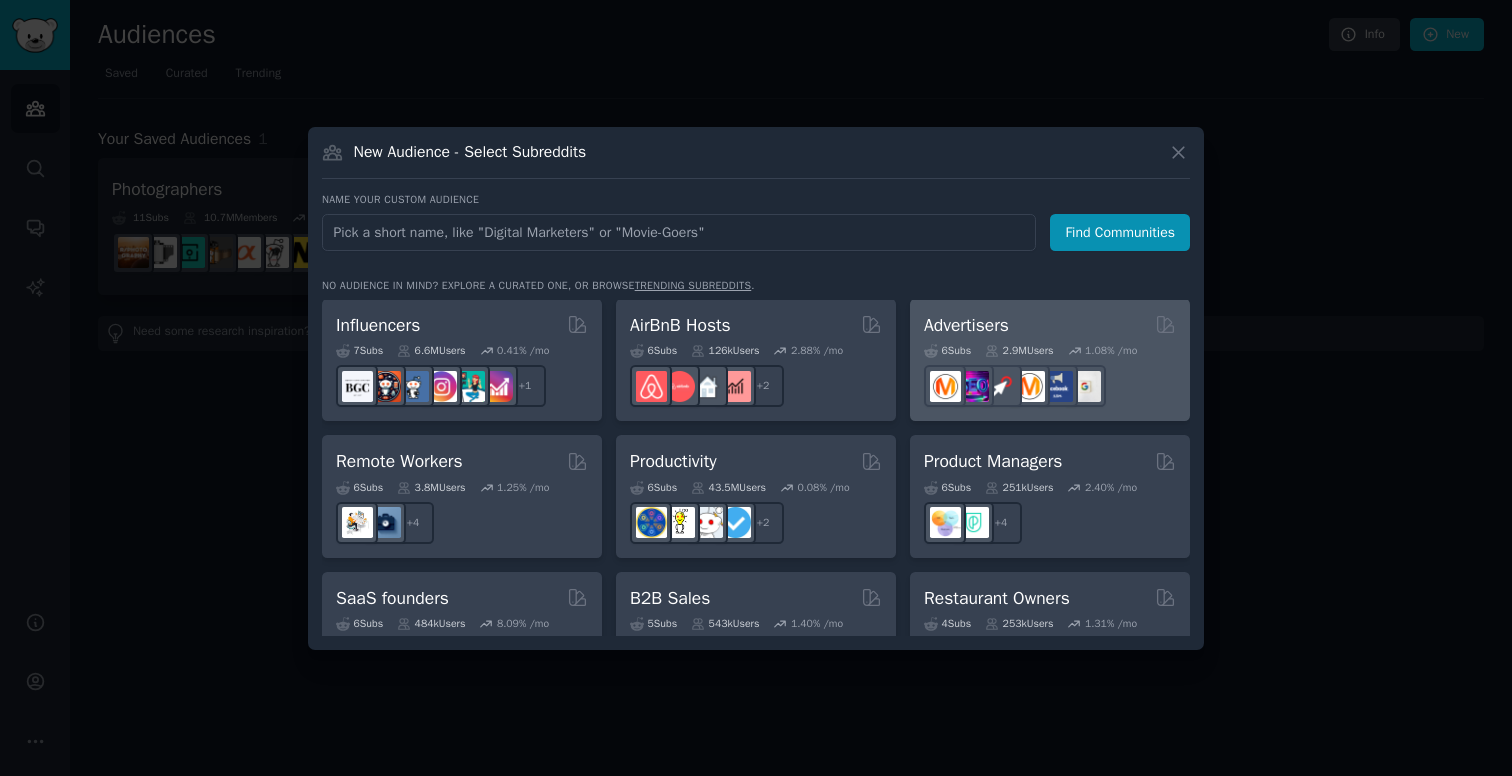 click on "Advertisers 6  Sub s 2.9M  Users 1.08 % /mo" at bounding box center [1050, 360] 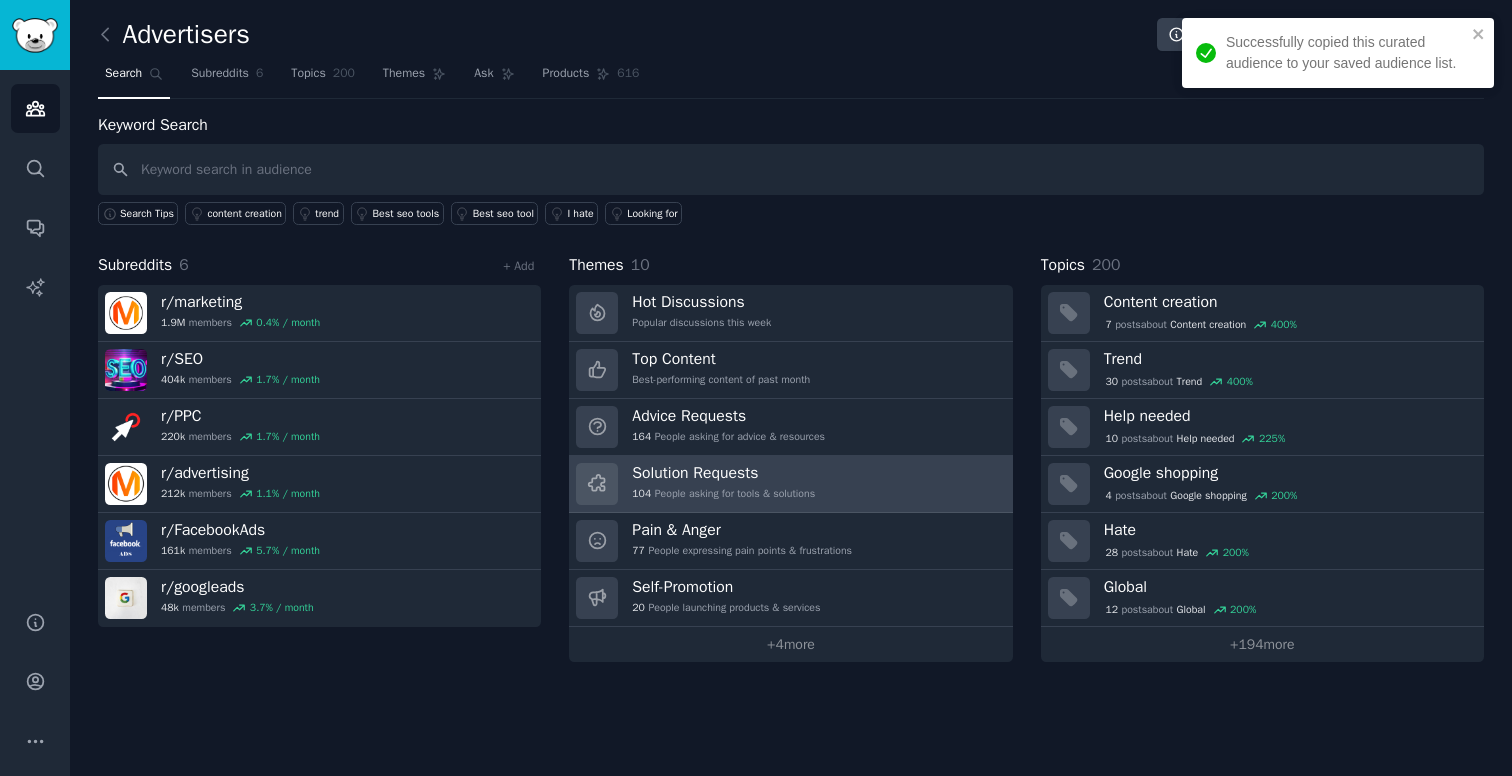 click on "Solution Requests 104 People asking for tools & solutions" at bounding box center (790, 484) 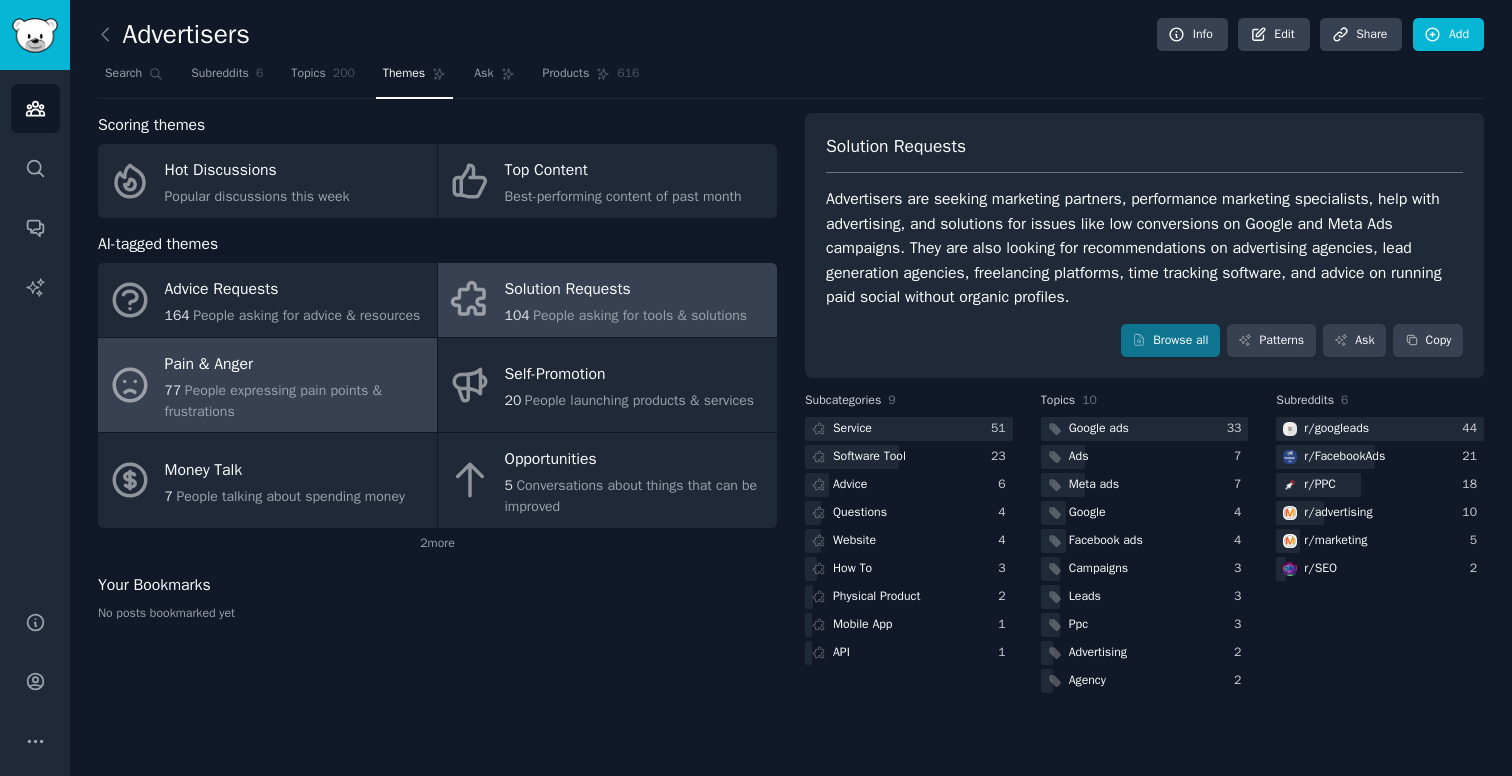 click on "People expressing pain points & frustrations" at bounding box center [273, 401] 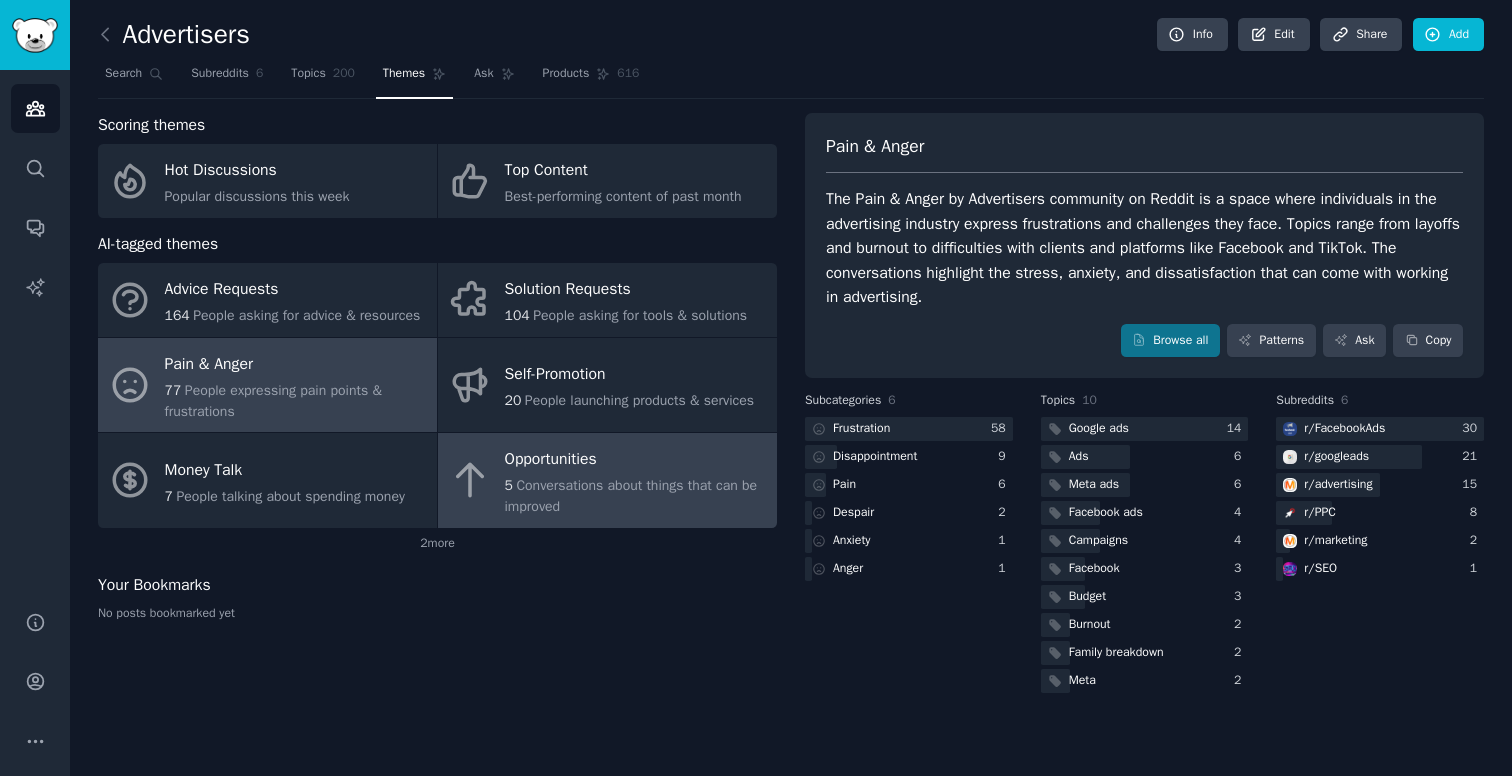 click on "Conversations about things that can be improved" at bounding box center (631, 496) 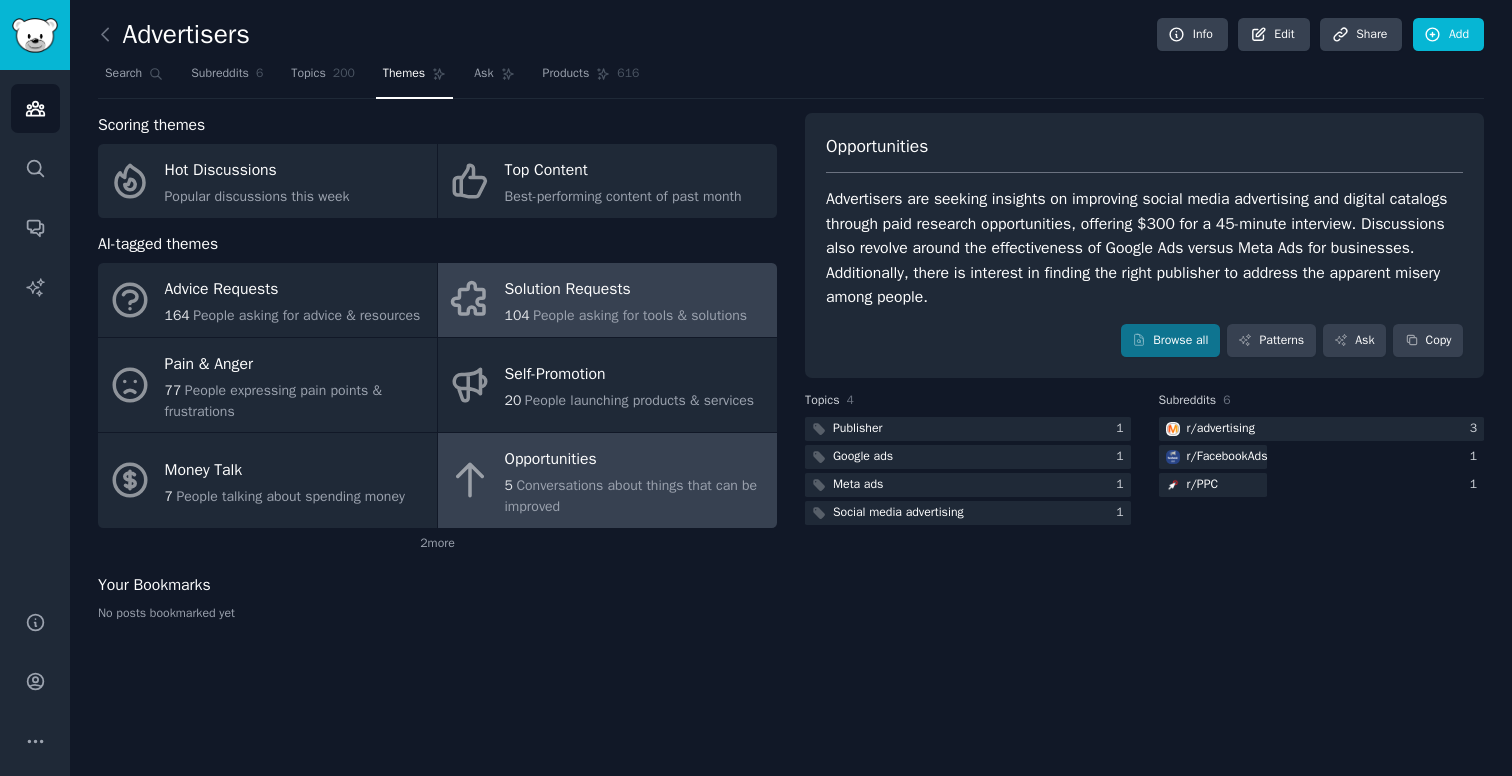 click on "104 People asking for tools & solutions" at bounding box center (626, 315) 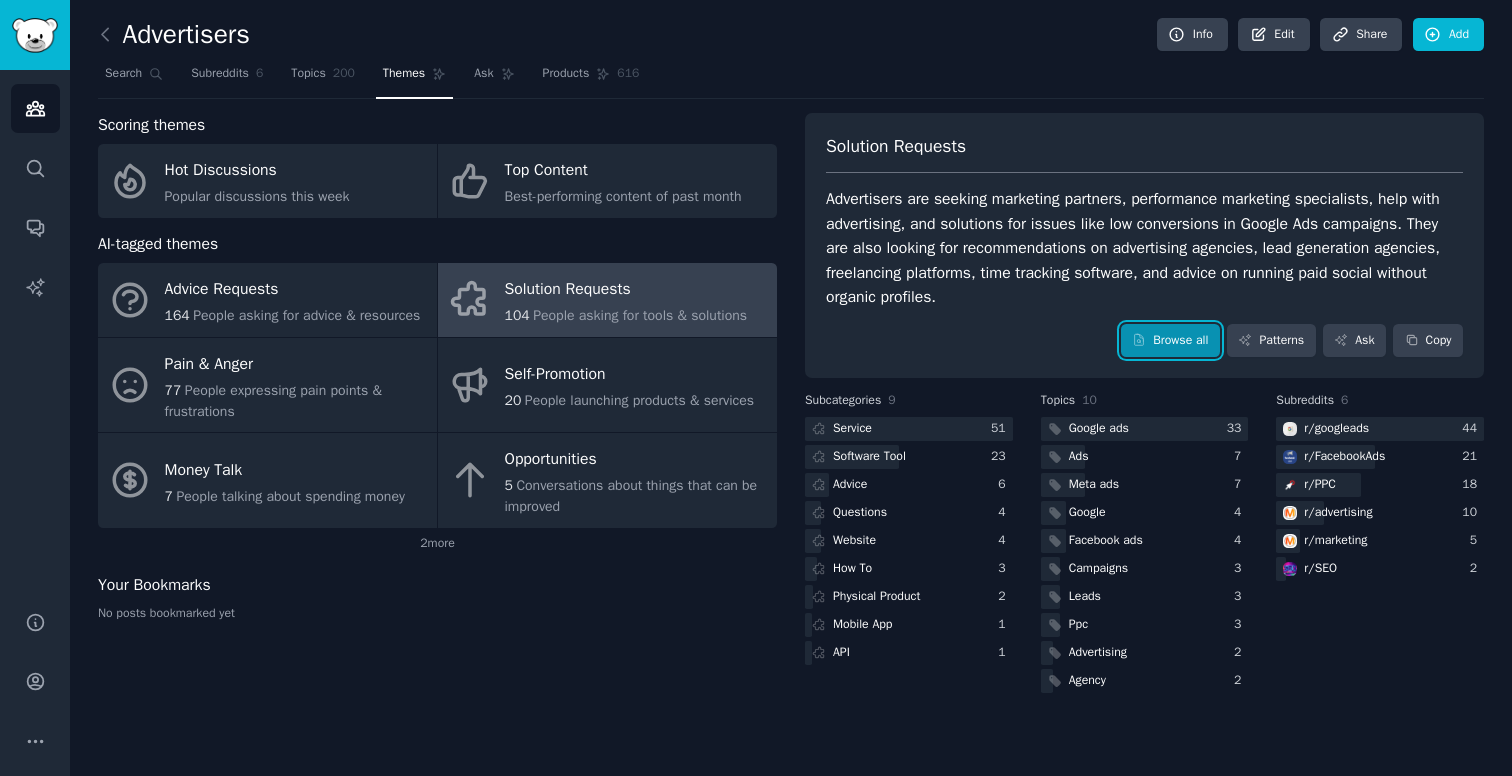 click on "Browse all" at bounding box center [1170, 341] 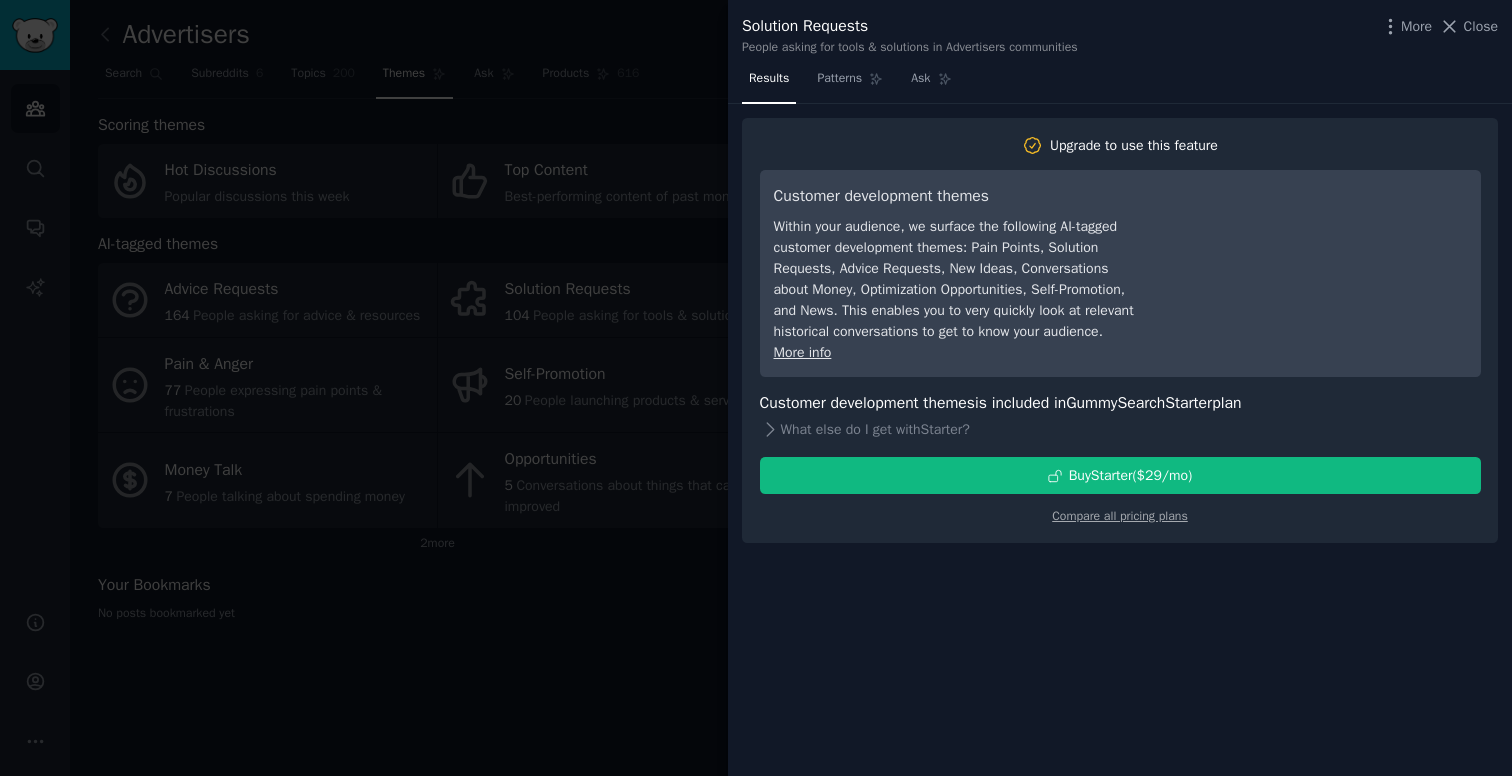 click at bounding box center (756, 388) 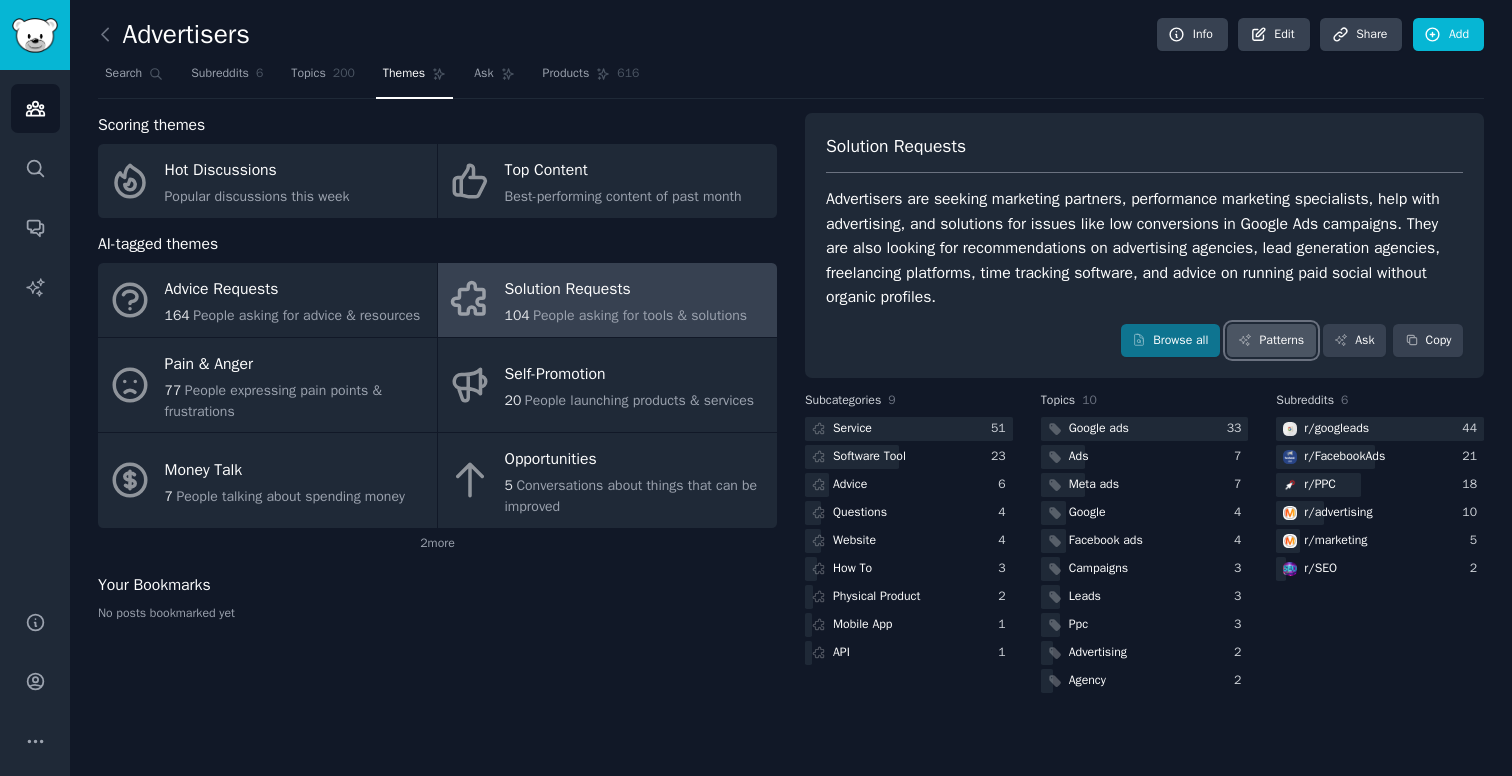 click on "Patterns" at bounding box center [1271, 341] 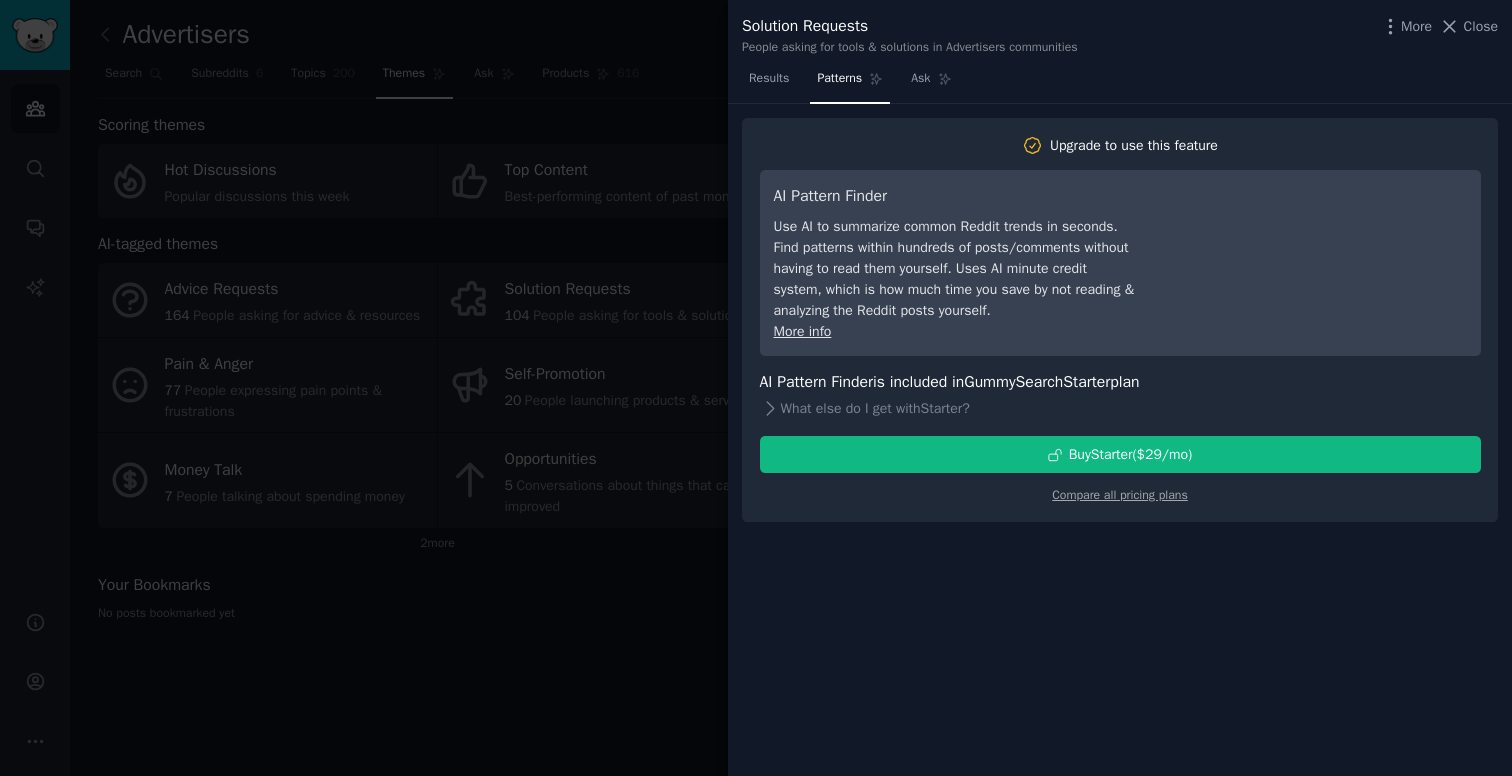 click at bounding box center [756, 388] 